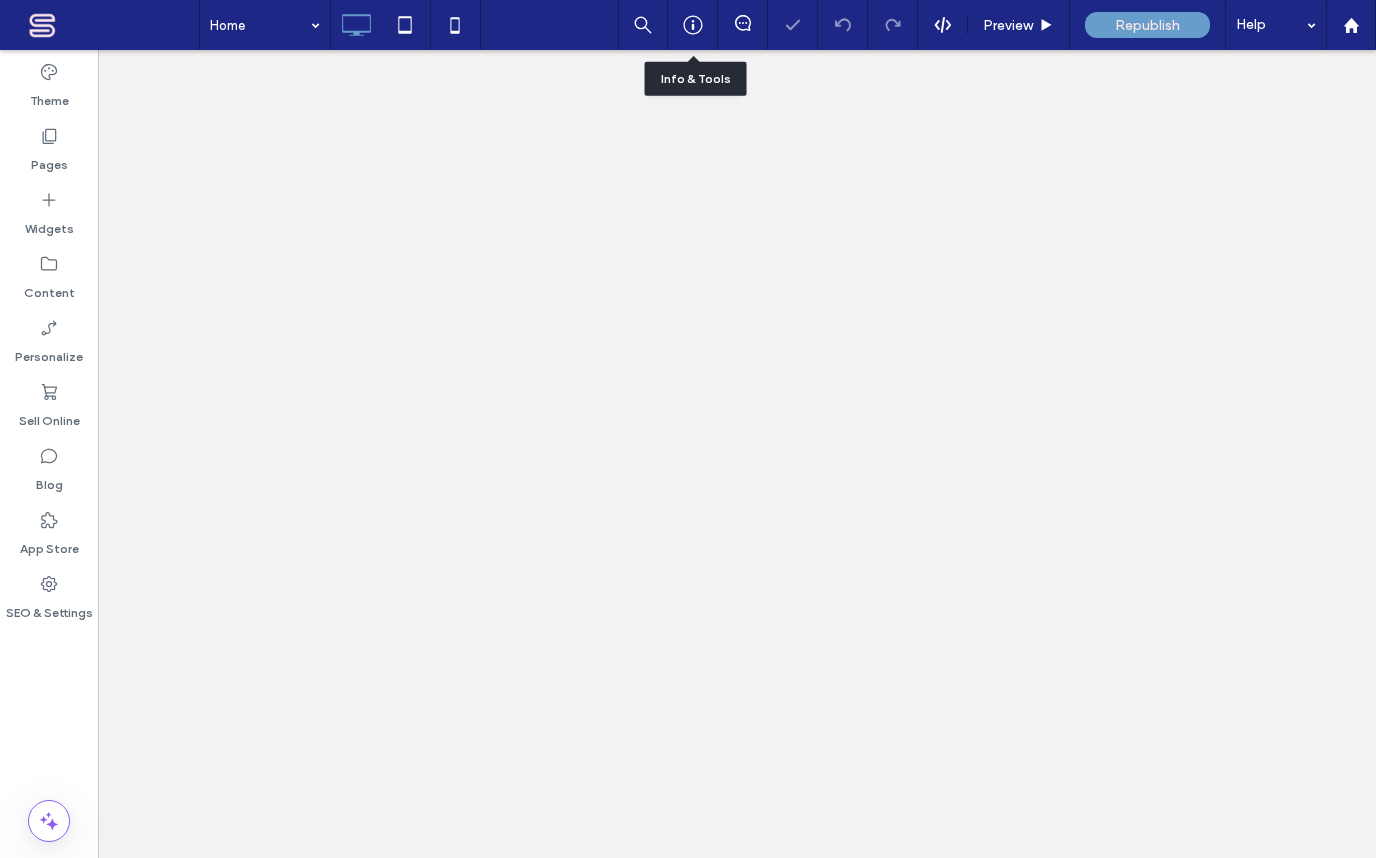 click 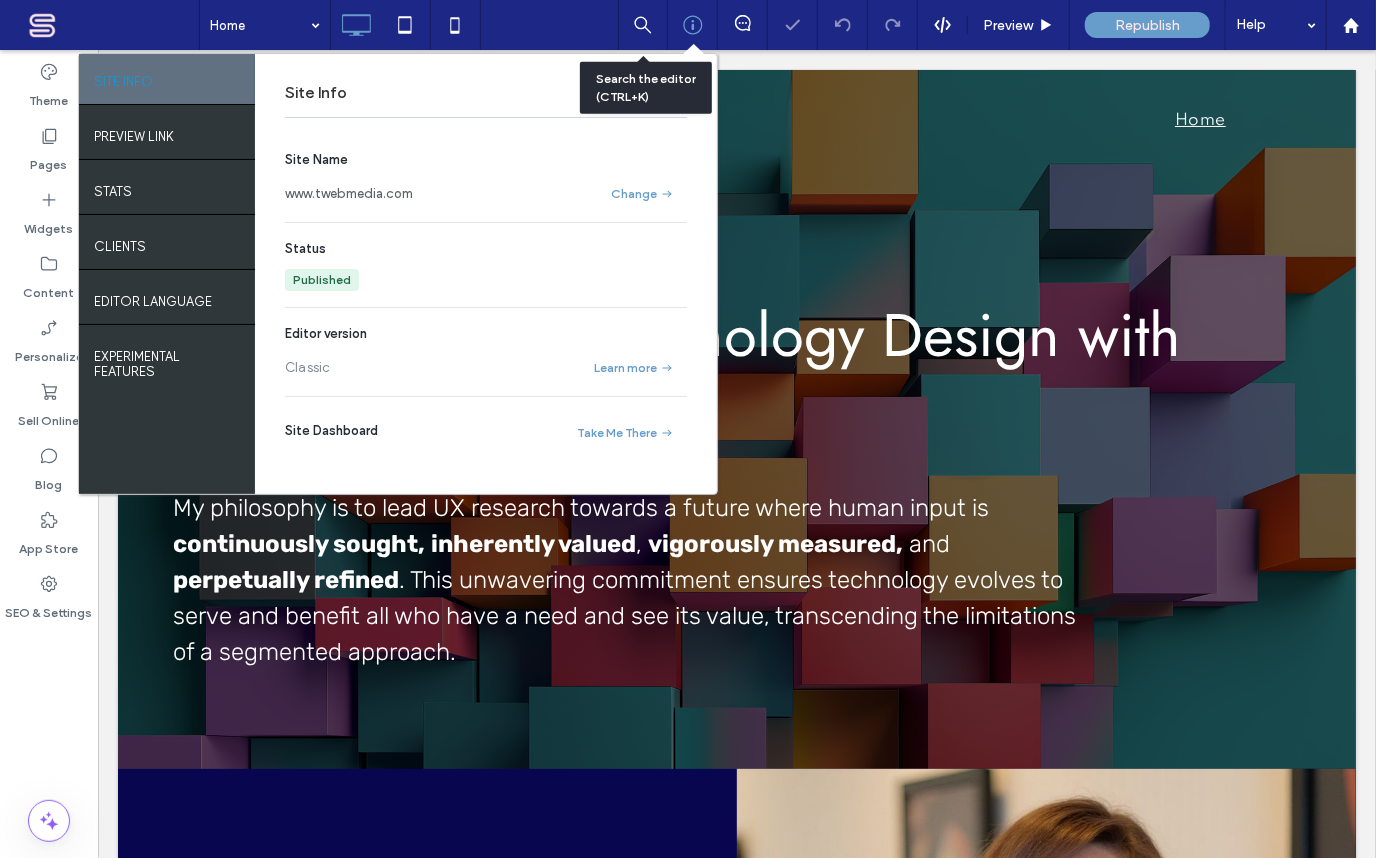 scroll, scrollTop: 0, scrollLeft: 0, axis: both 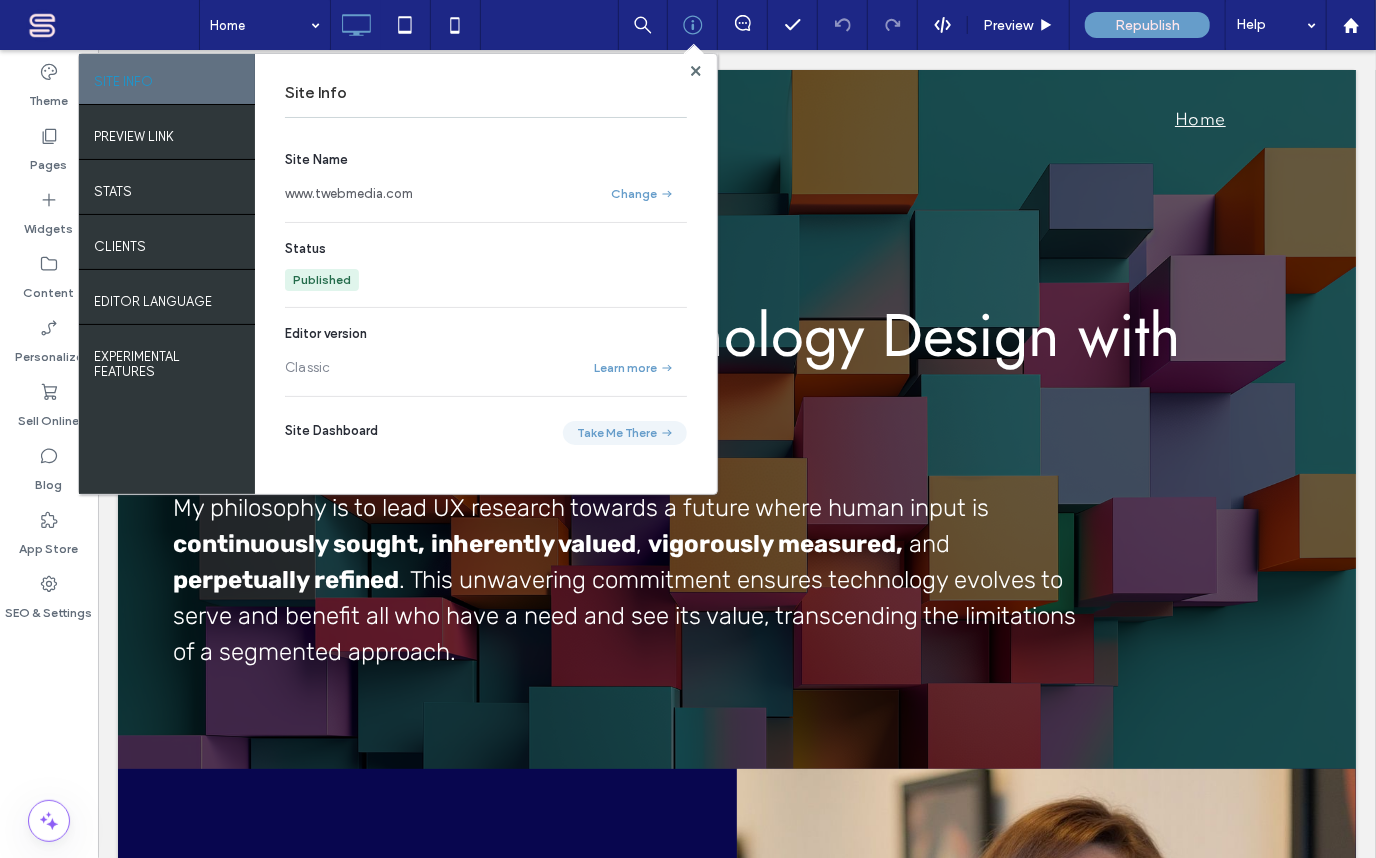 click on "Take Me There" at bounding box center [625, 433] 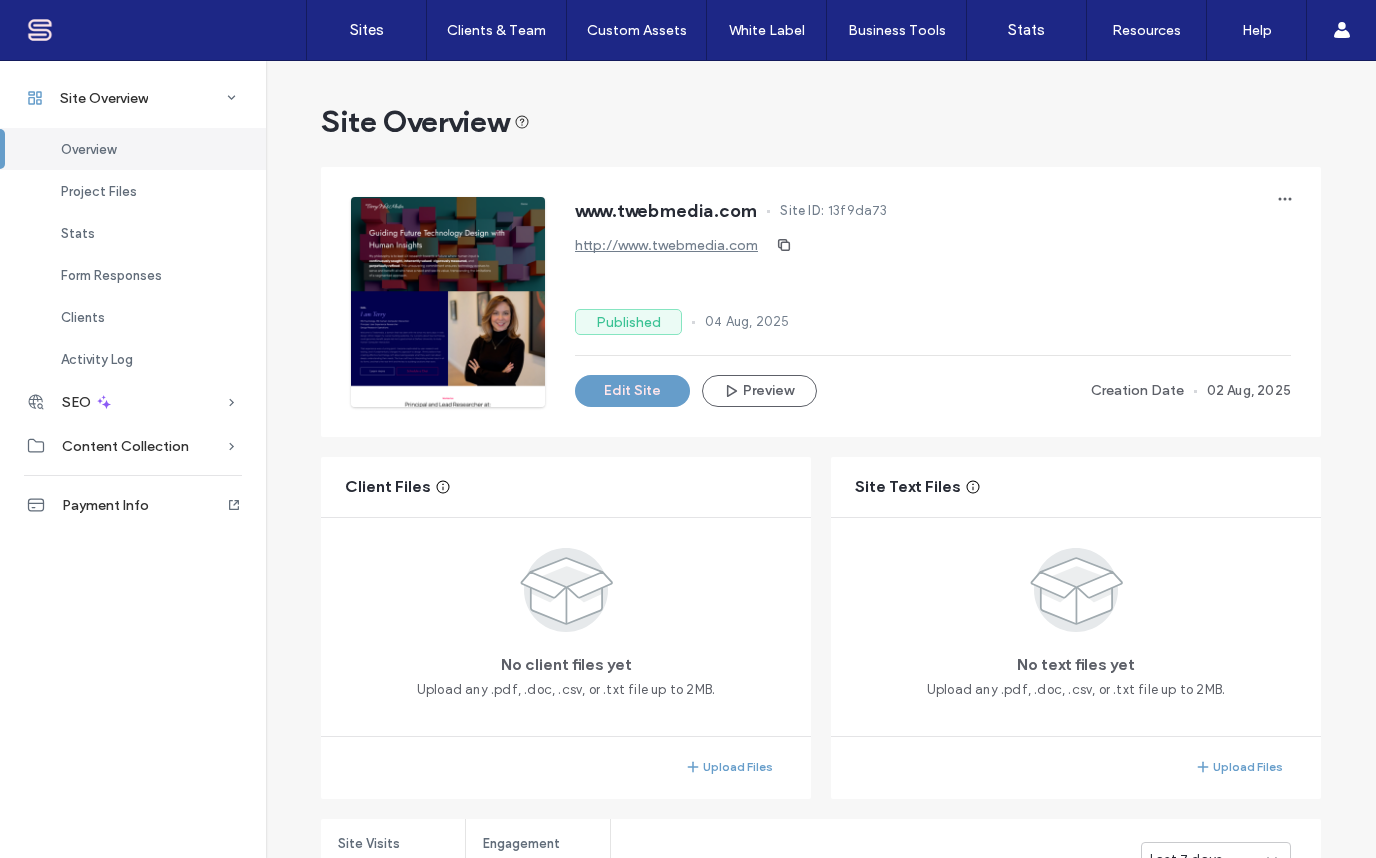 scroll, scrollTop: 0, scrollLeft: 0, axis: both 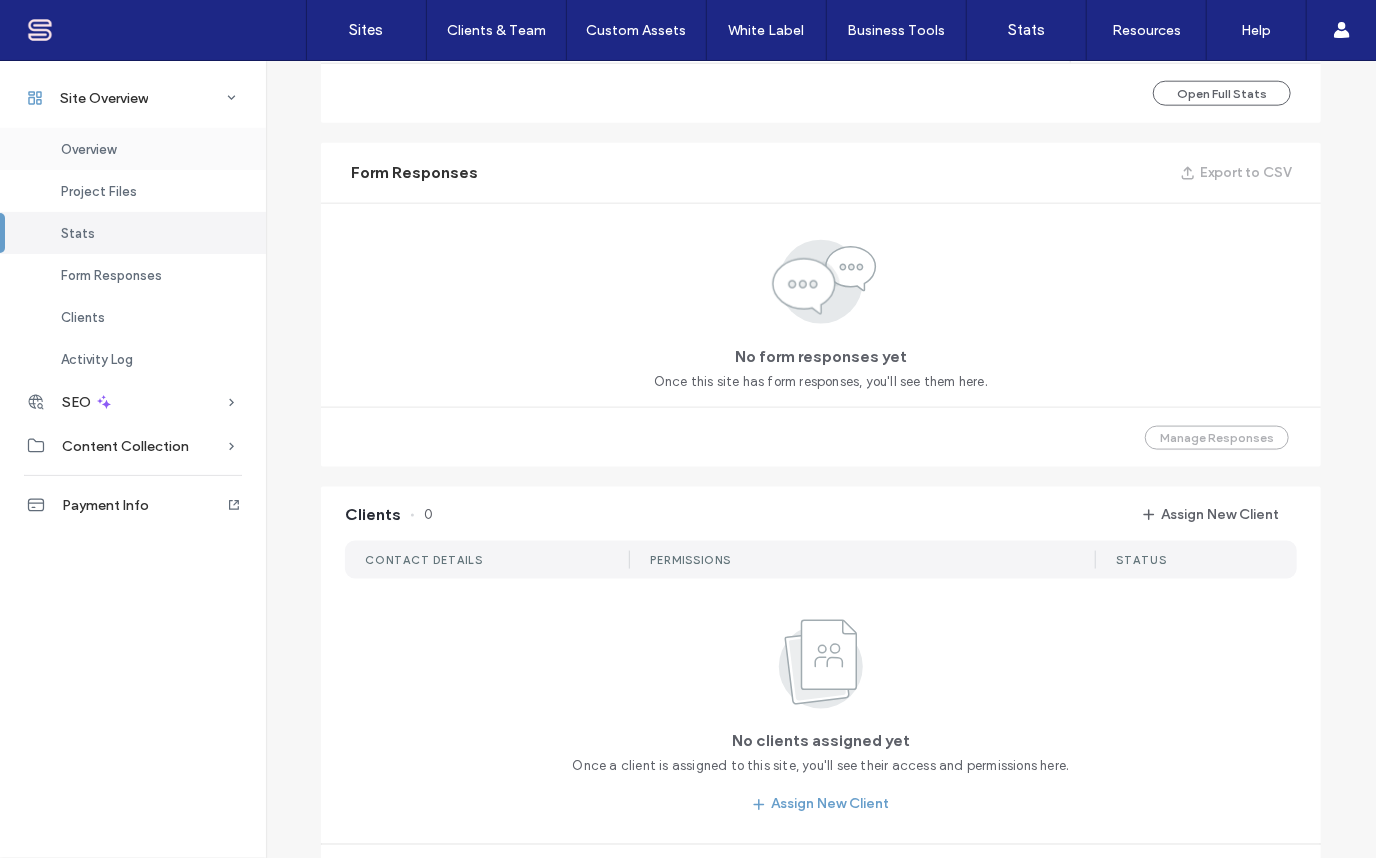 click on "Overview" at bounding box center (88, 149) 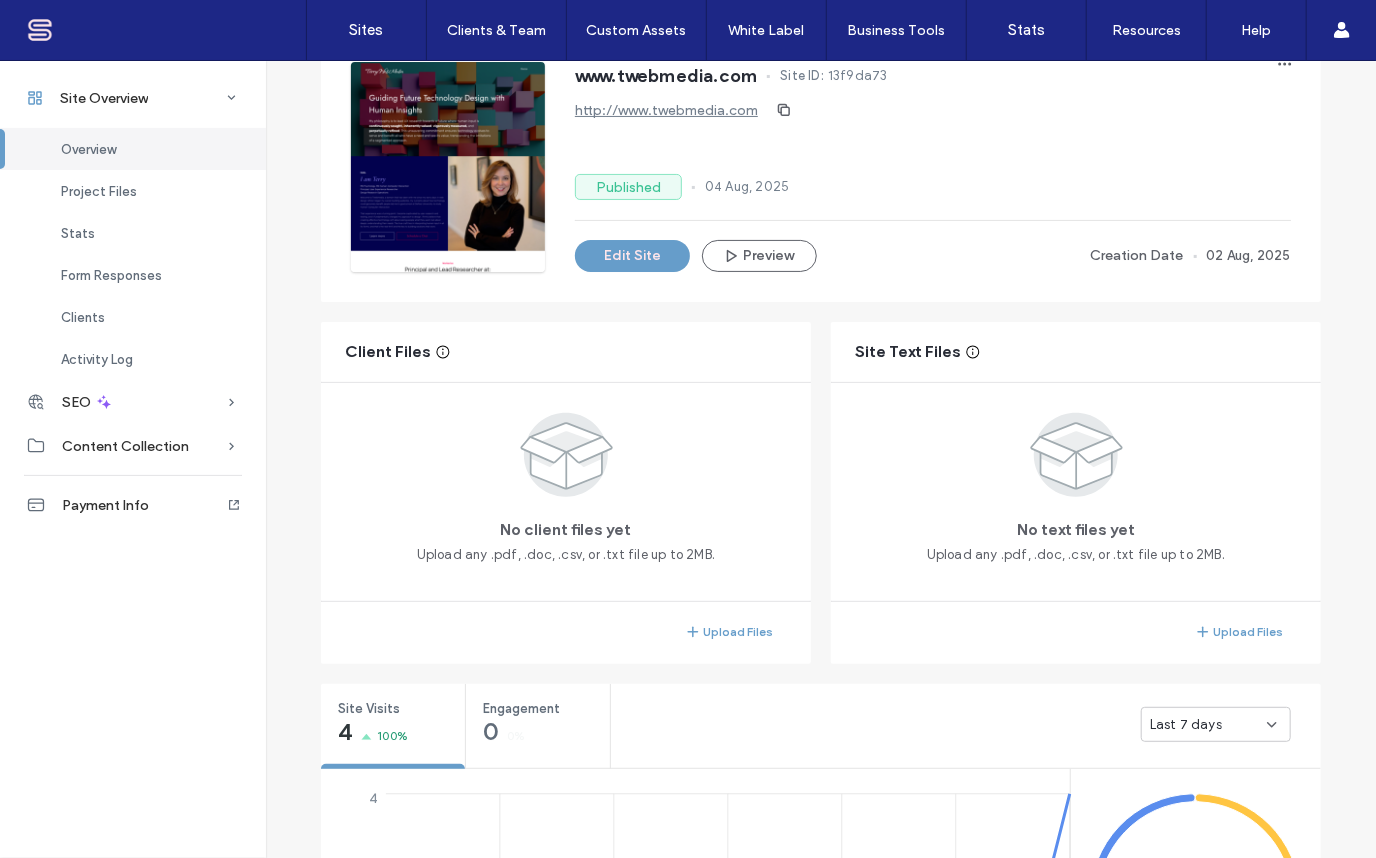 scroll, scrollTop: 0, scrollLeft: 0, axis: both 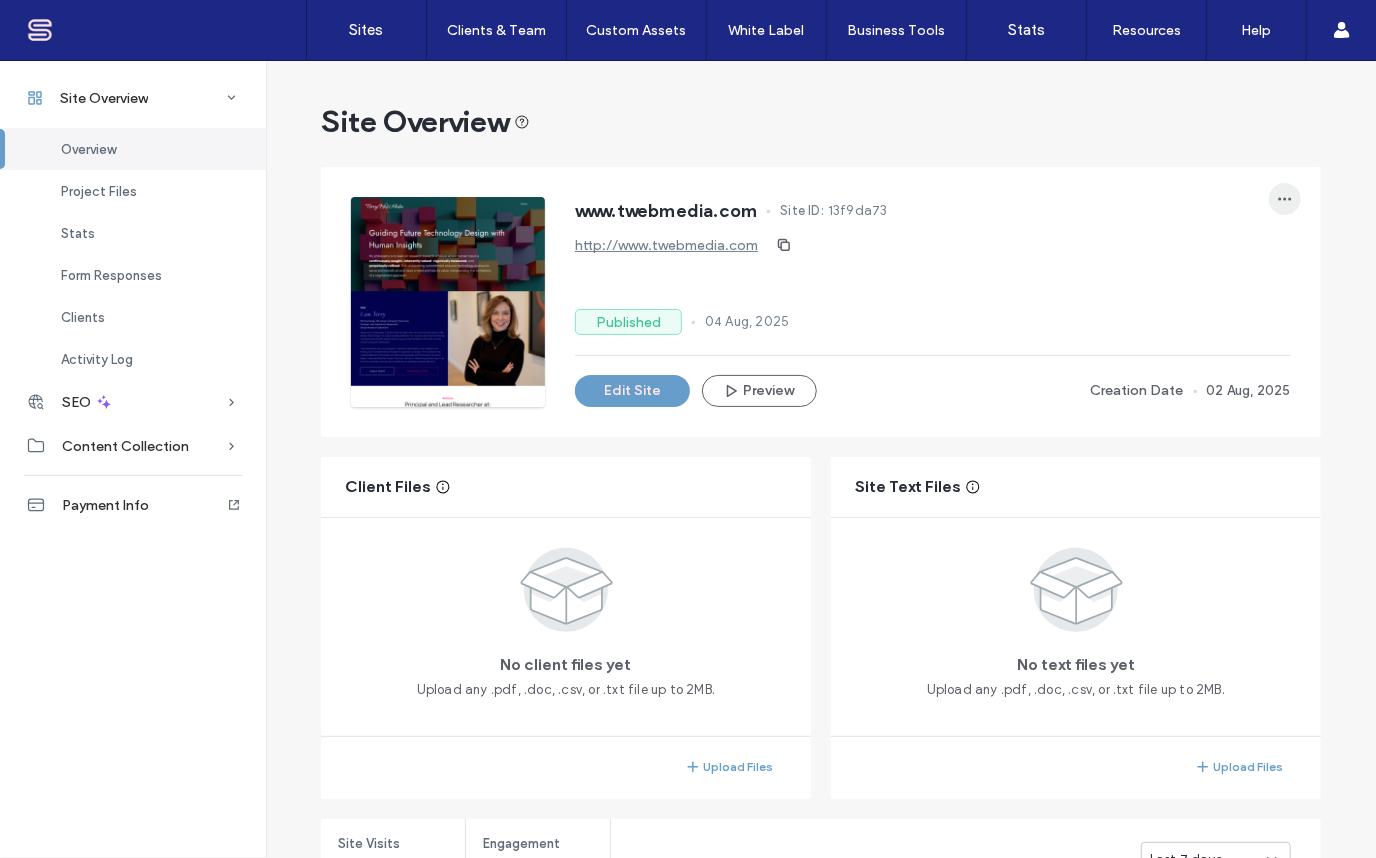 click 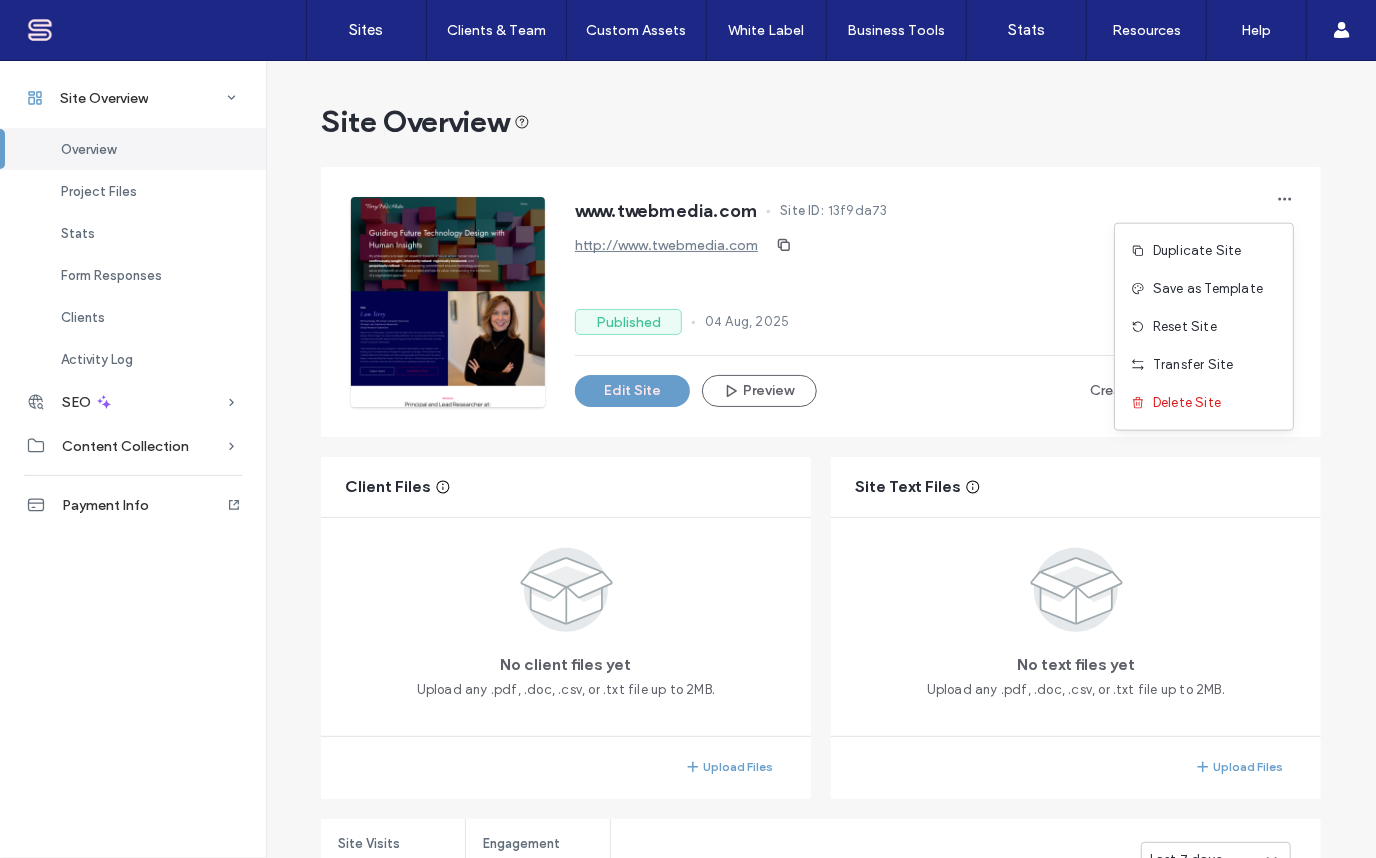 click on "Site Overview" at bounding box center (821, 122) 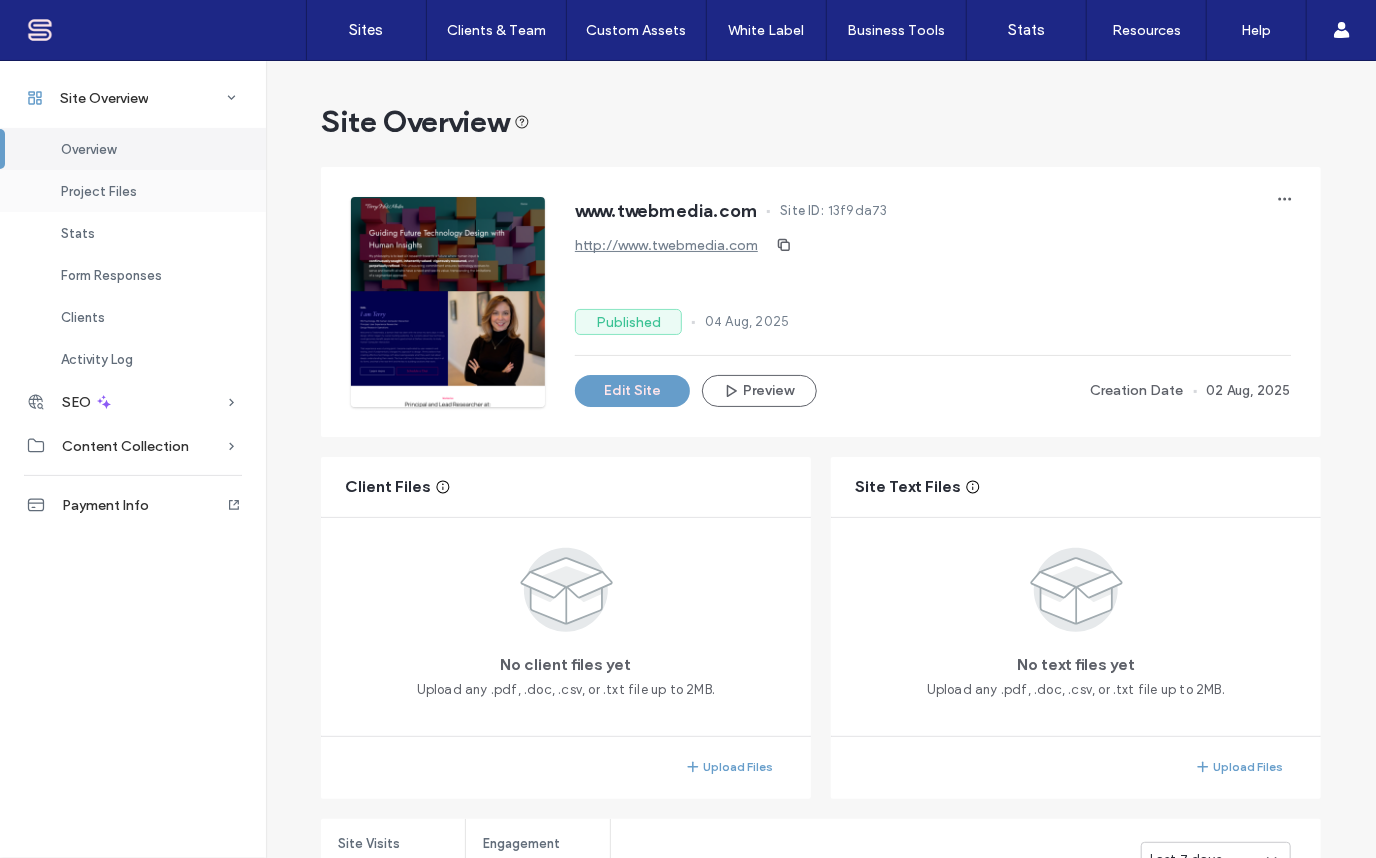 click on "Project Files" at bounding box center [99, 191] 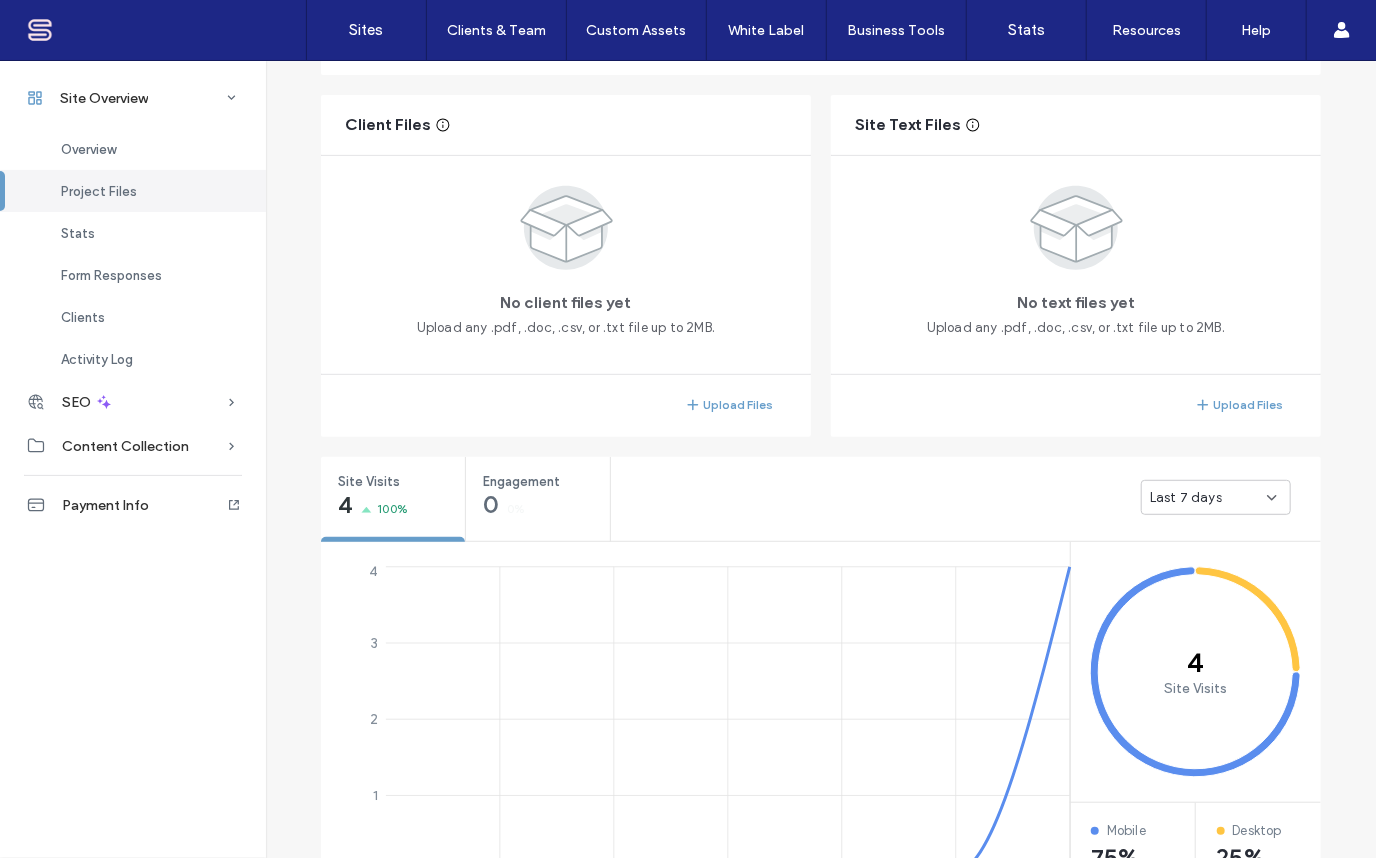 scroll, scrollTop: 387, scrollLeft: 0, axis: vertical 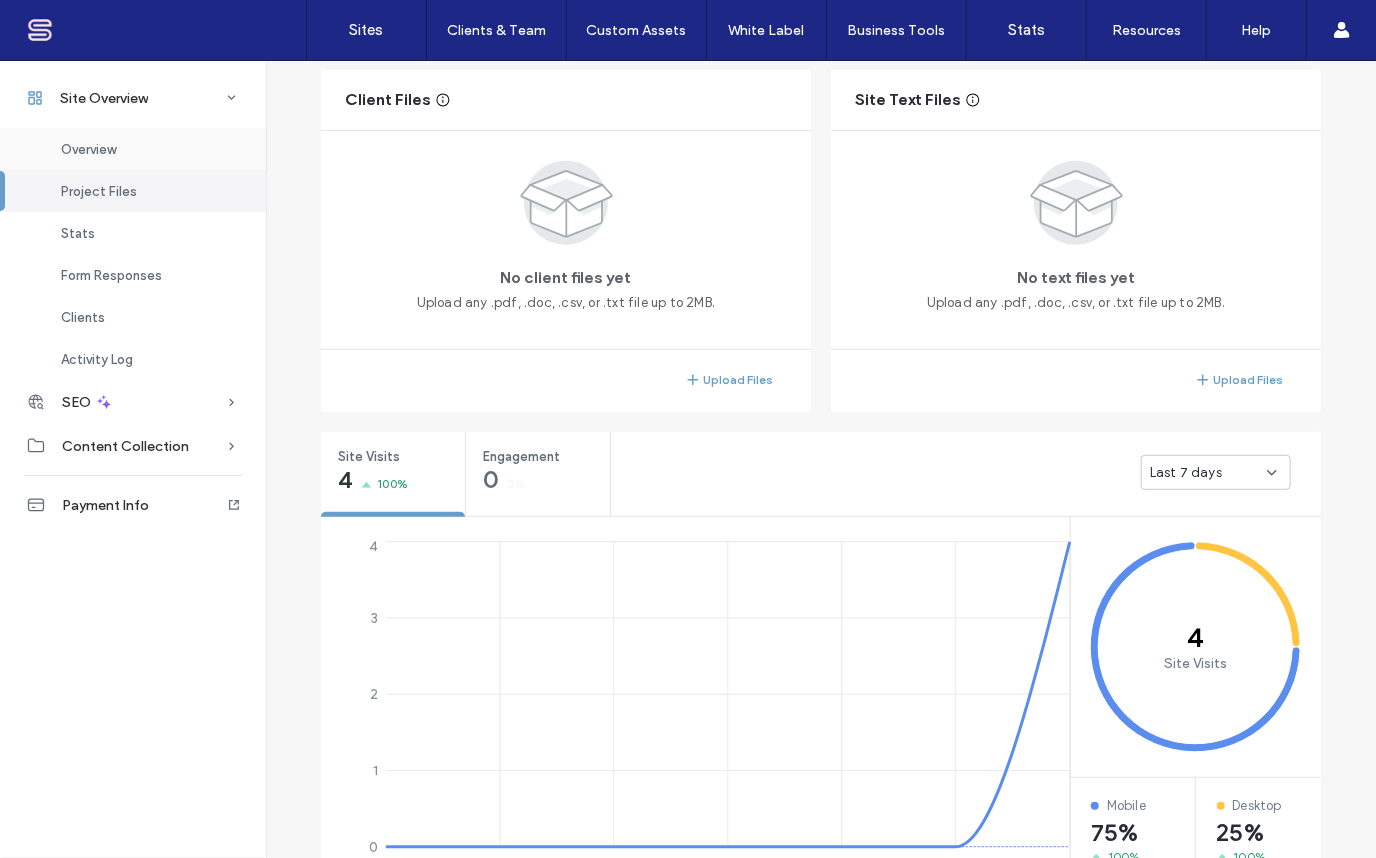 click on "Overview" at bounding box center [133, 149] 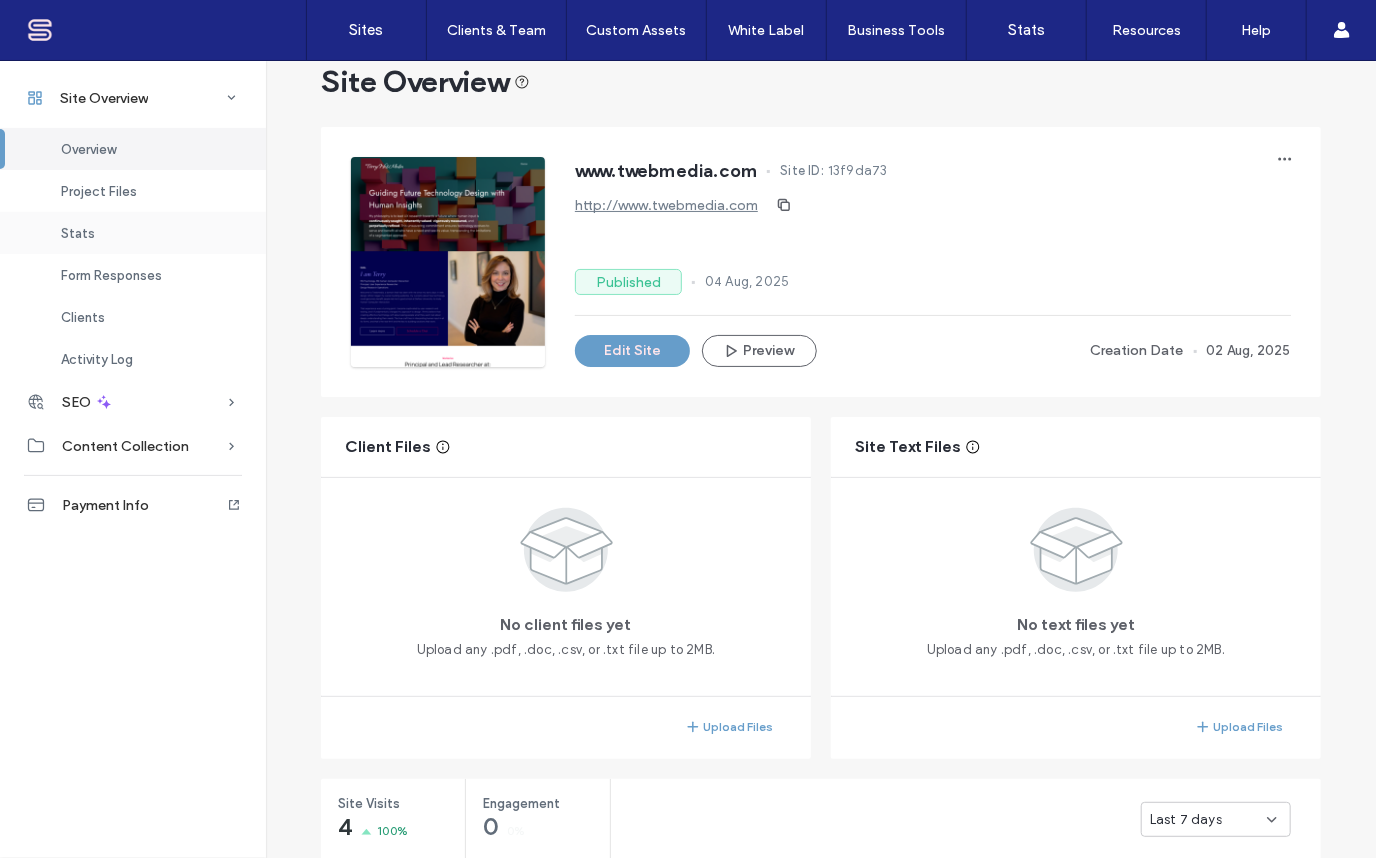 scroll, scrollTop: 0, scrollLeft: 0, axis: both 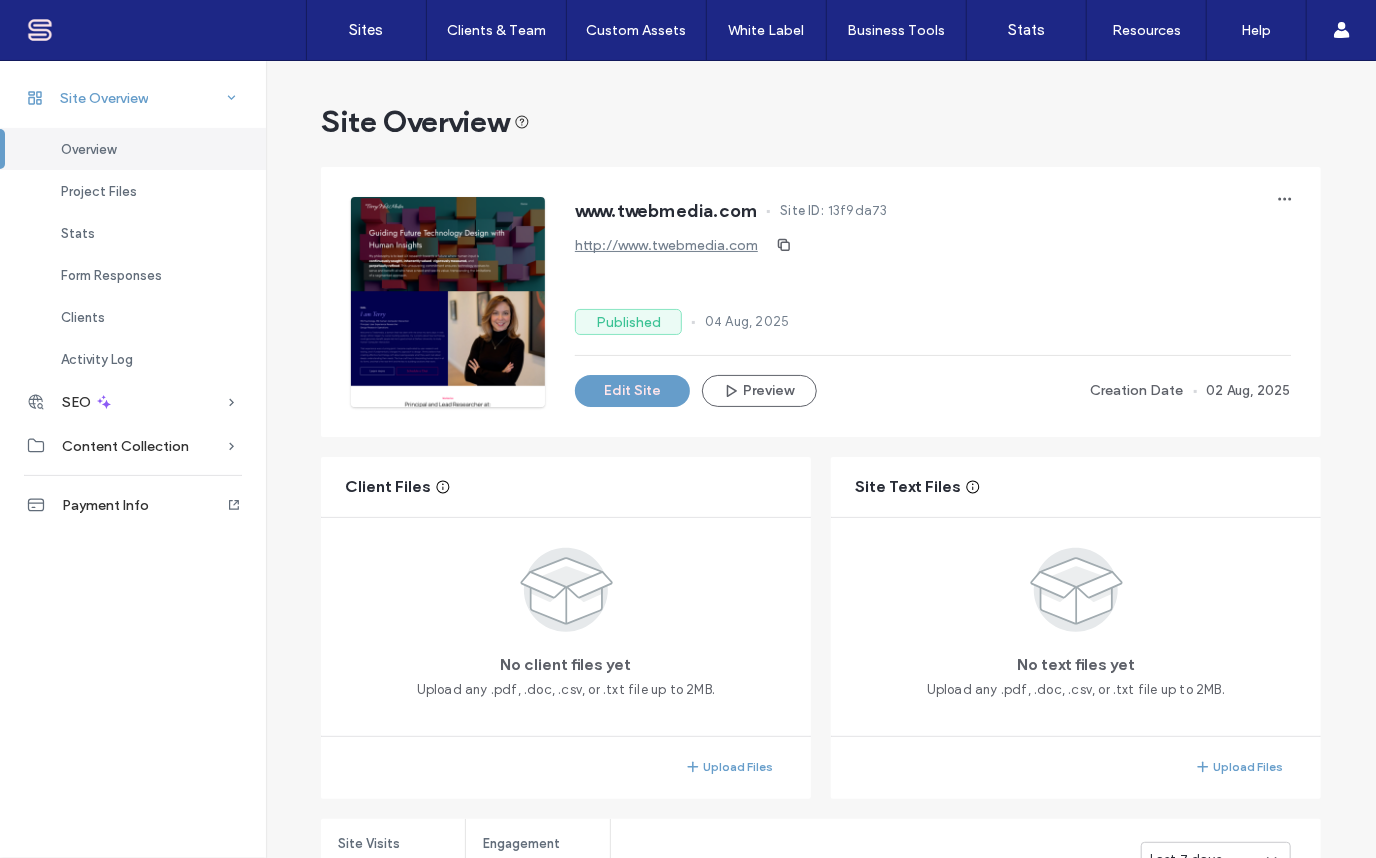 click 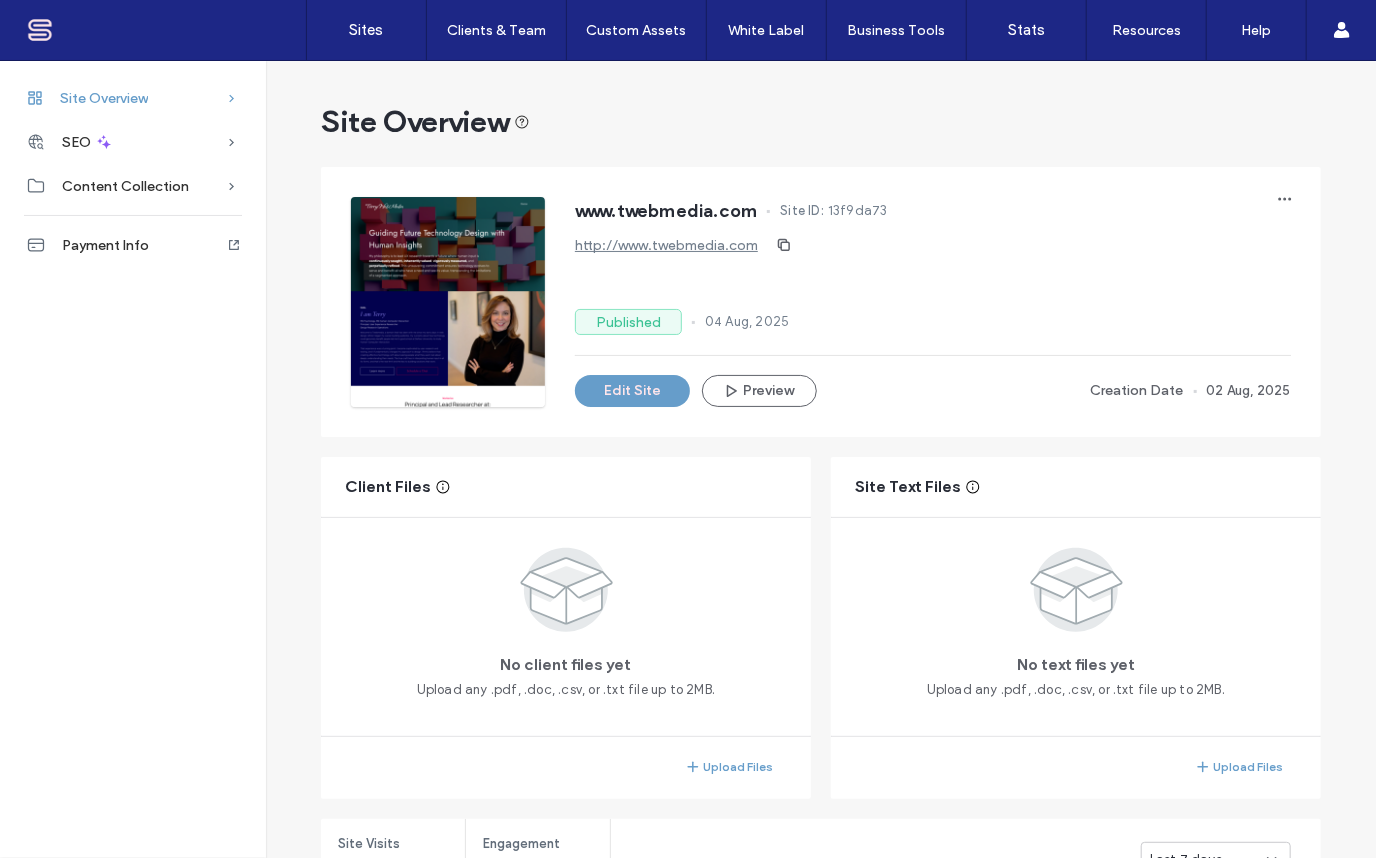 click 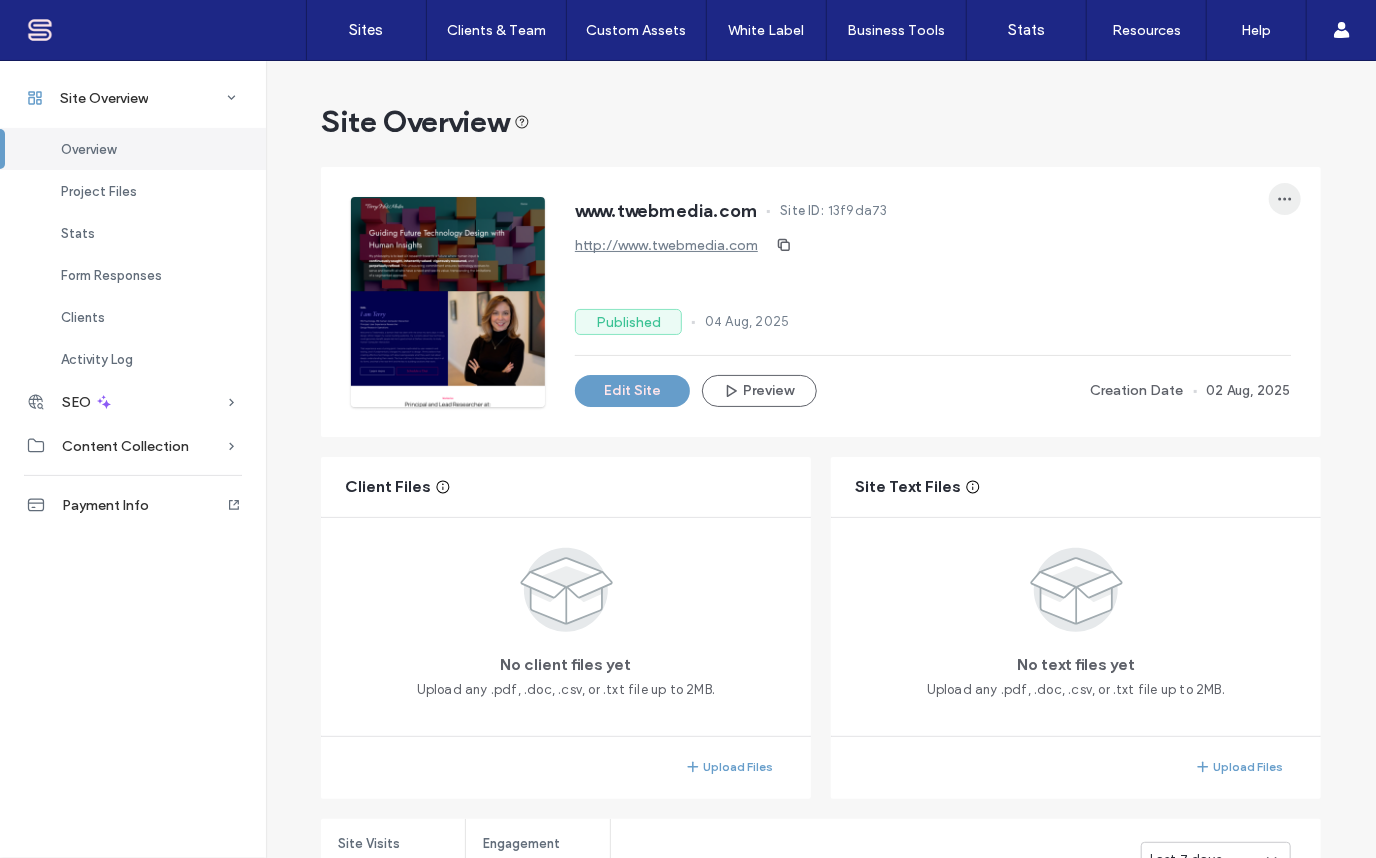 click 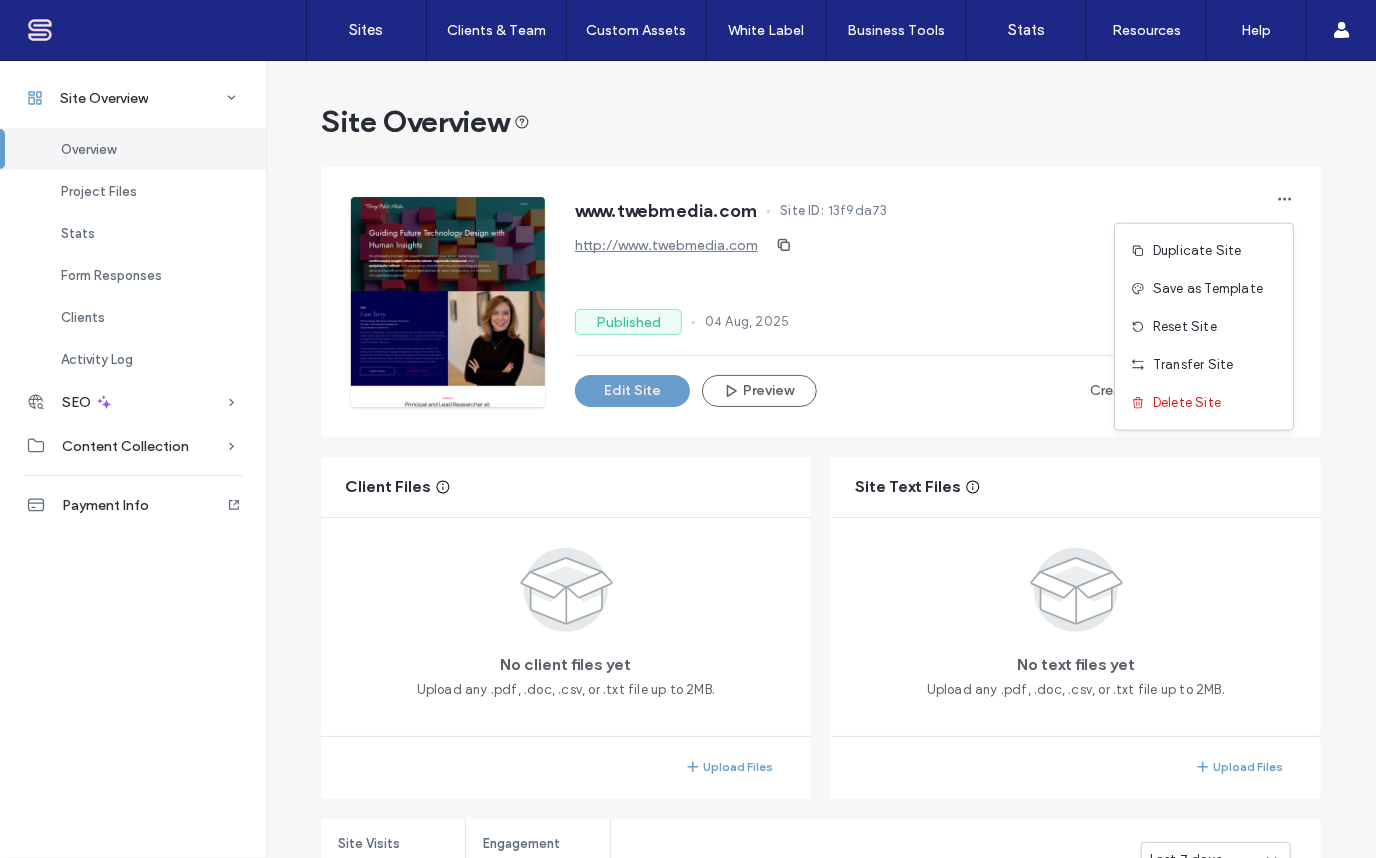 click on "Site Overview" at bounding box center [821, 122] 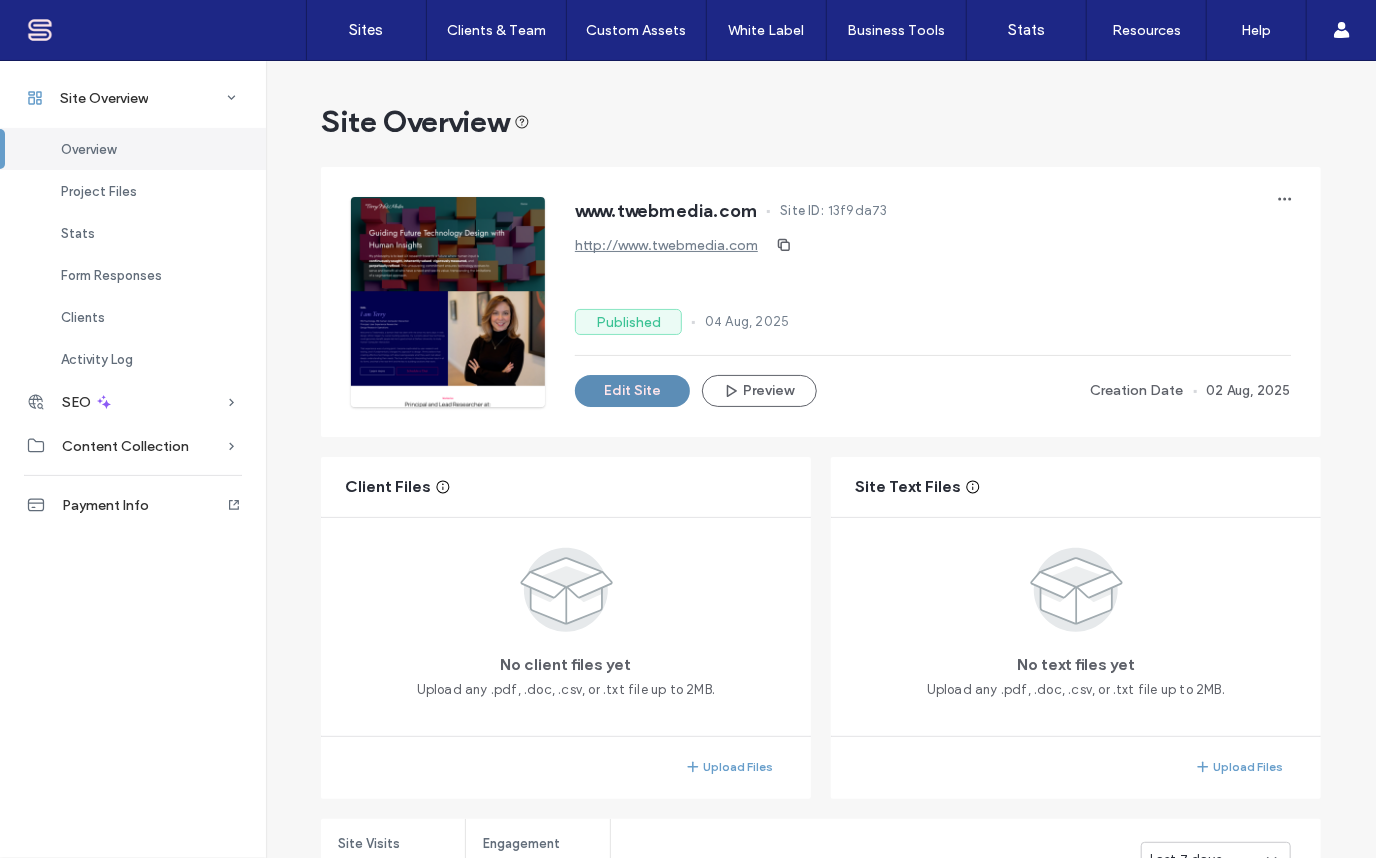 click on "Edit Site" at bounding box center (632, 391) 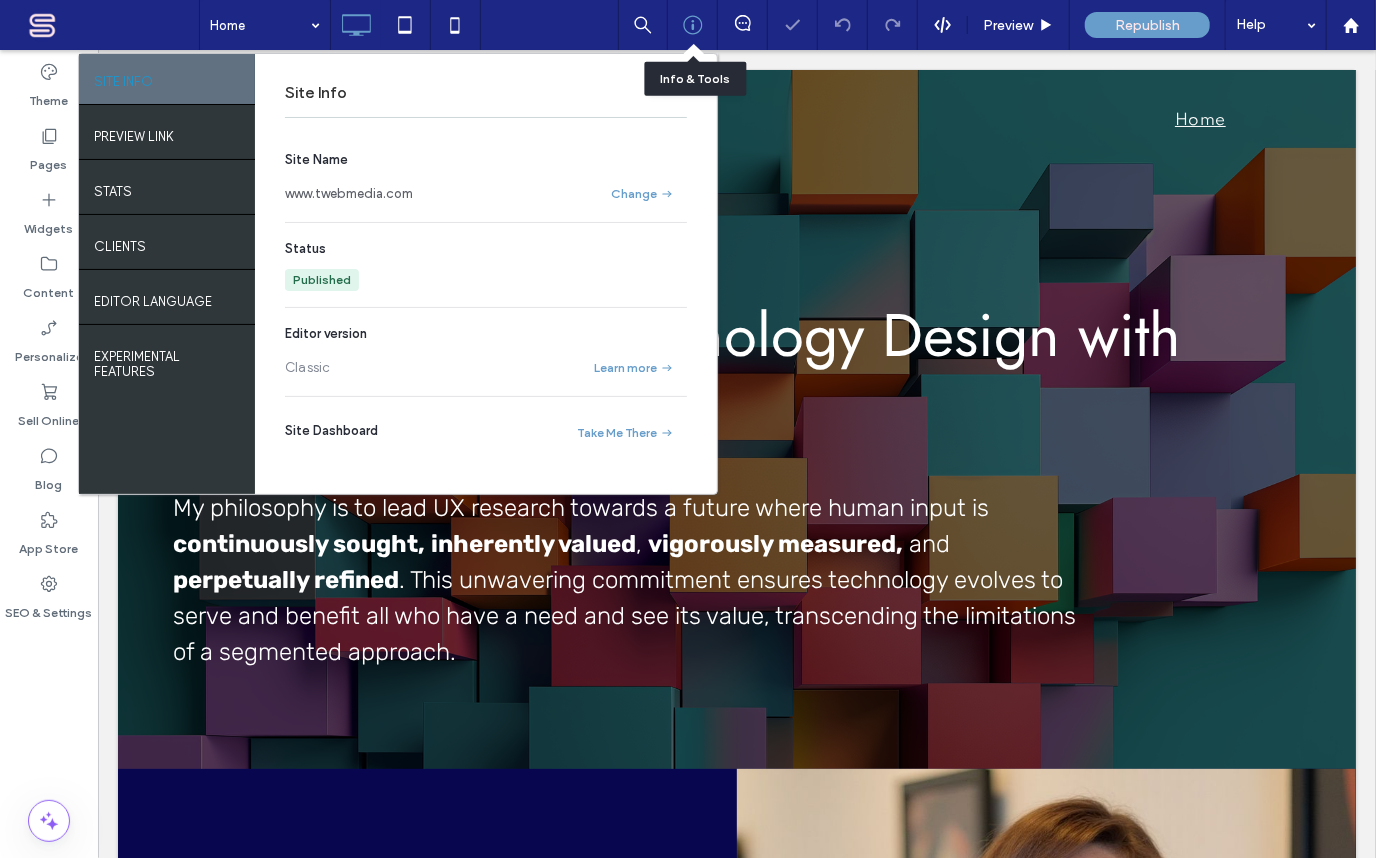 scroll, scrollTop: 0, scrollLeft: 0, axis: both 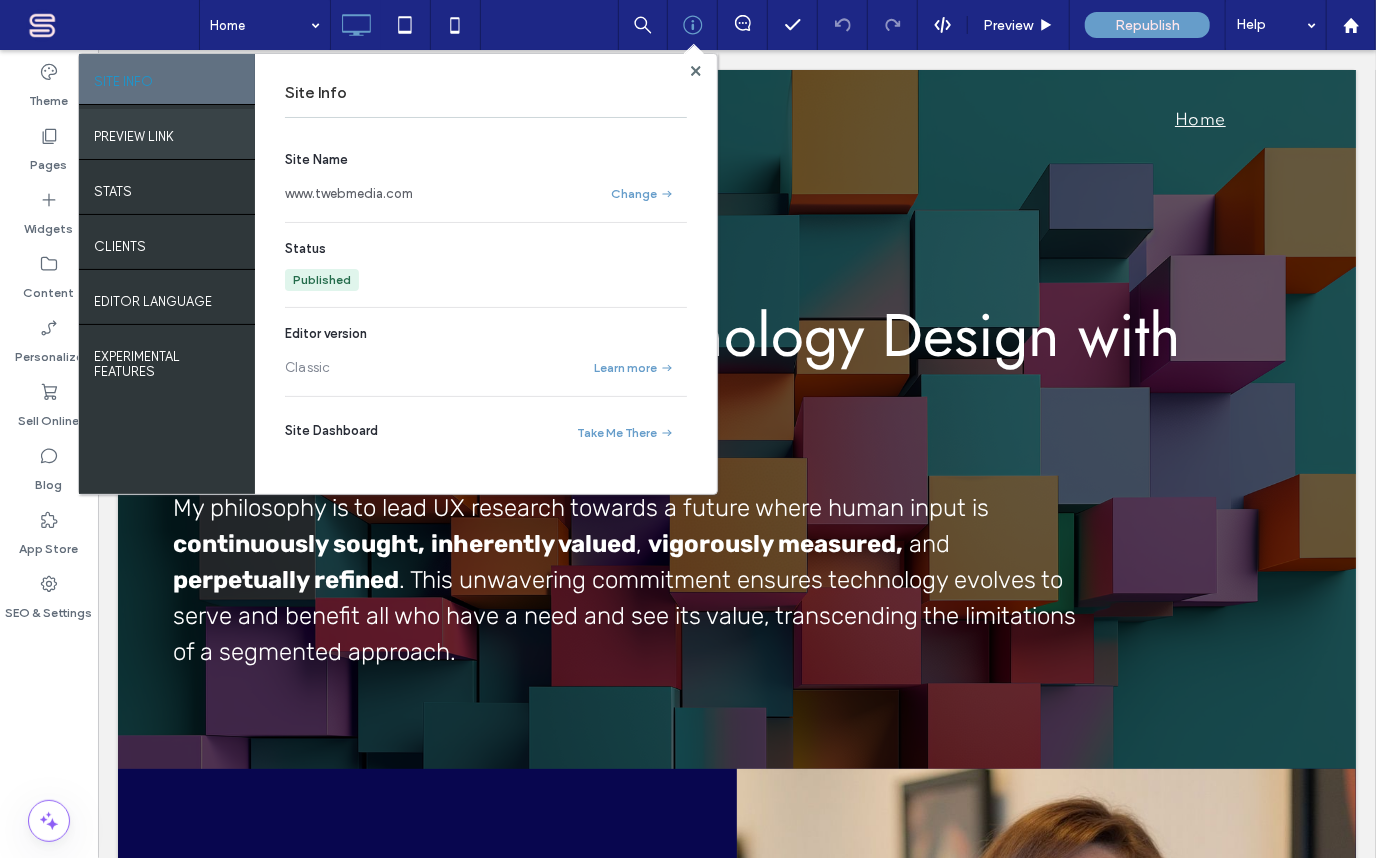 click on "PREVIEW LINK" at bounding box center [134, 131] 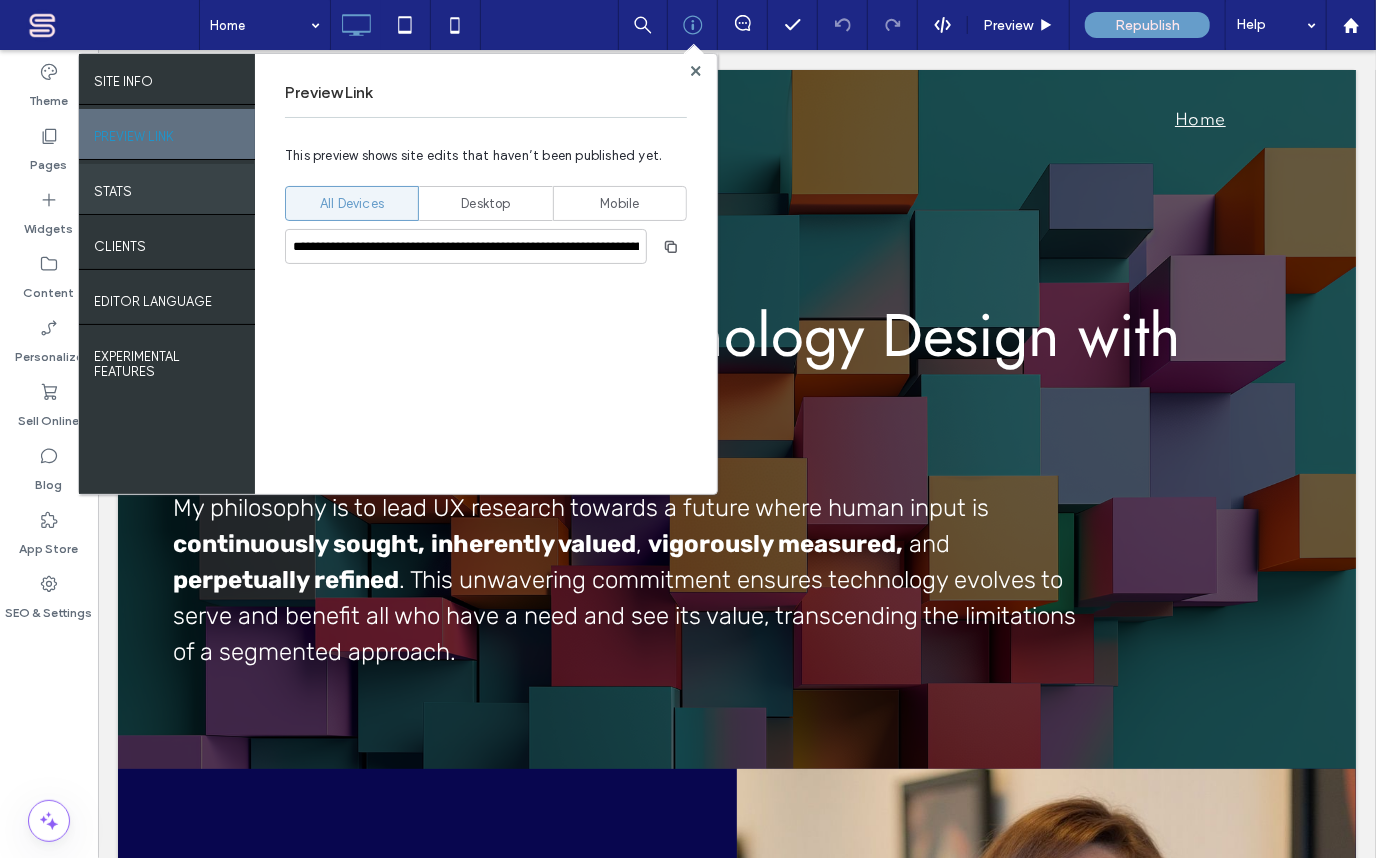 click on "STATS" at bounding box center [113, 186] 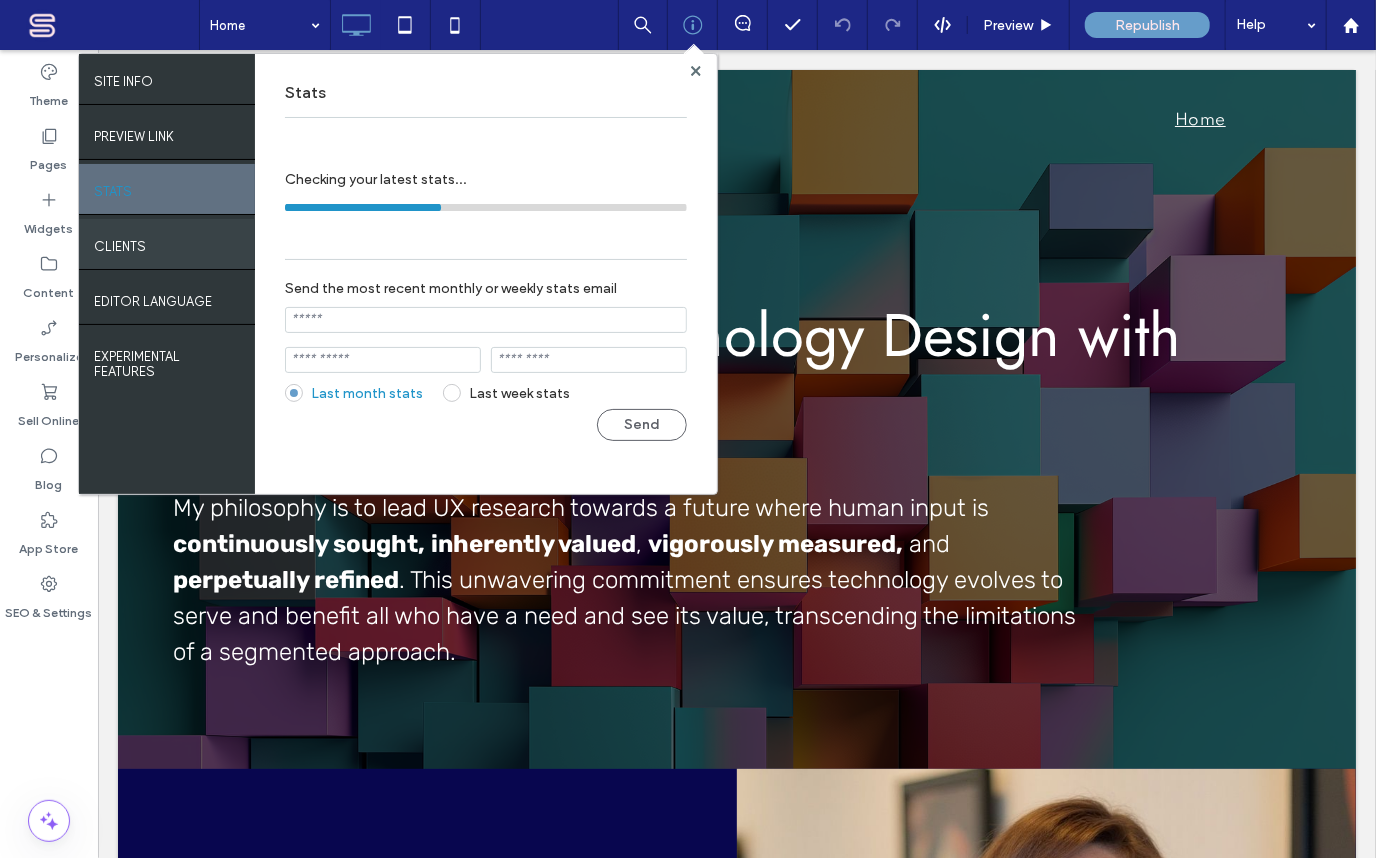 click on "Clients" at bounding box center [120, 241] 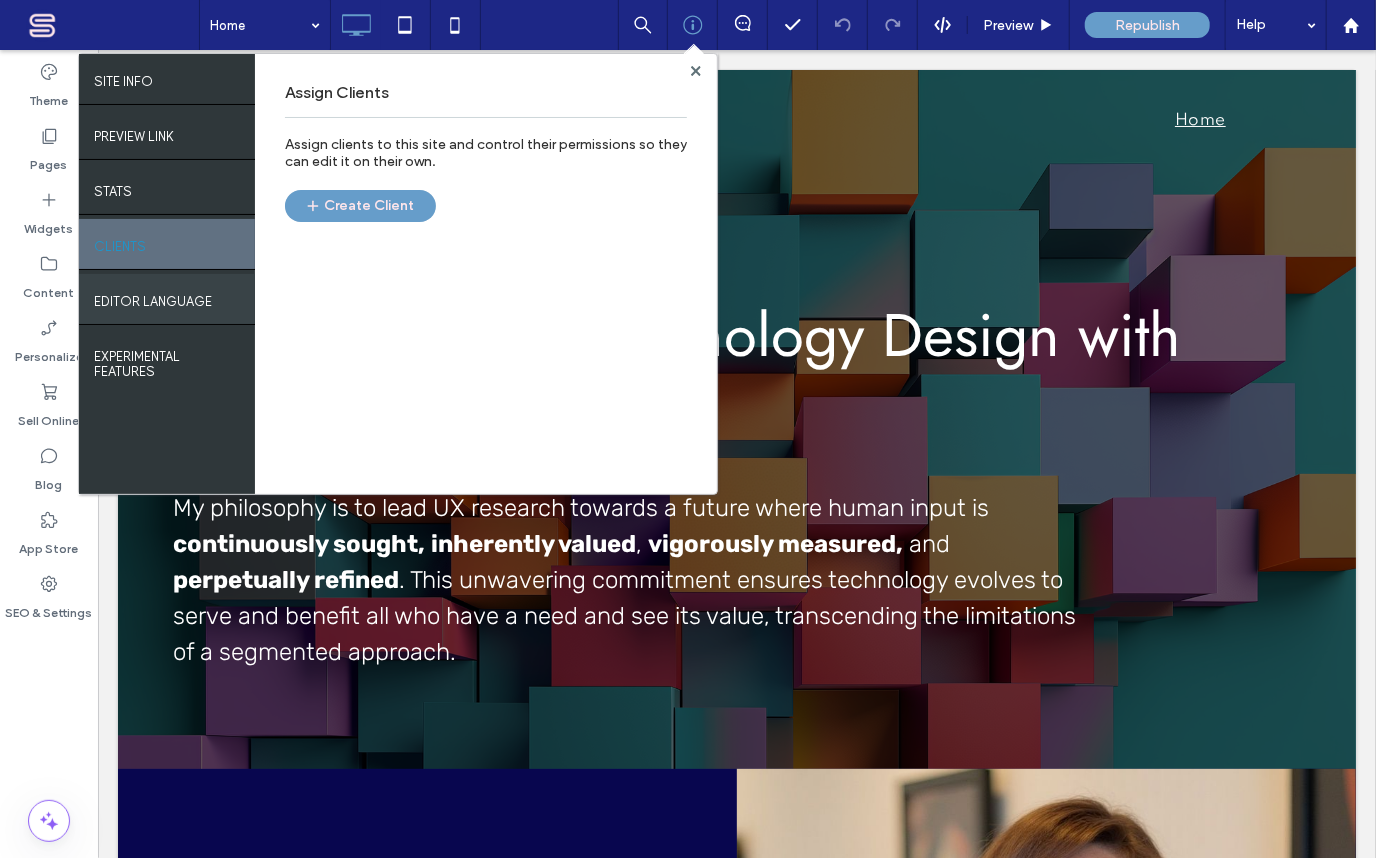 click on "EDITOR LANGUAGE" at bounding box center [153, 296] 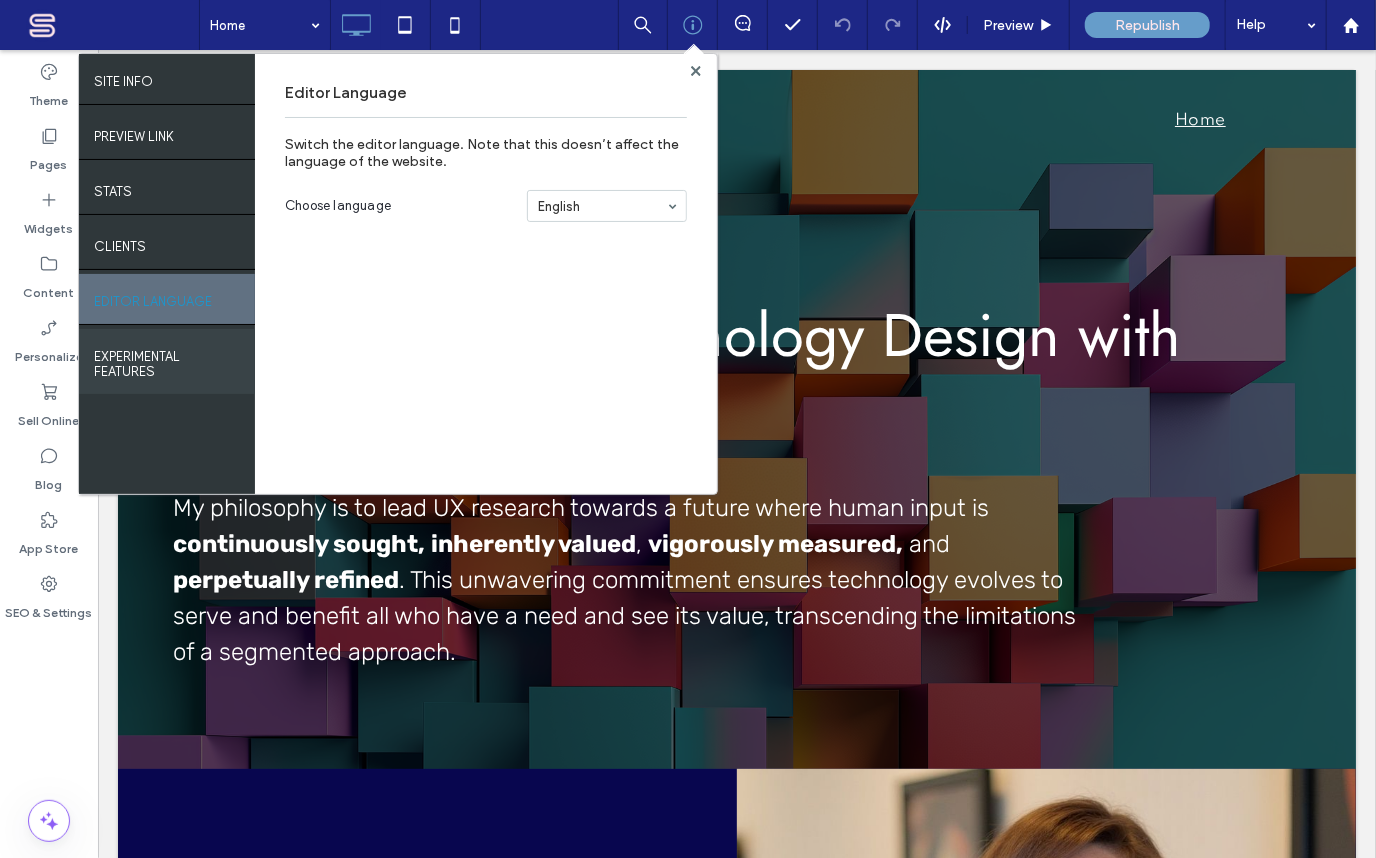 click on "EXPERIMENTAL FEATURES" at bounding box center [167, 359] 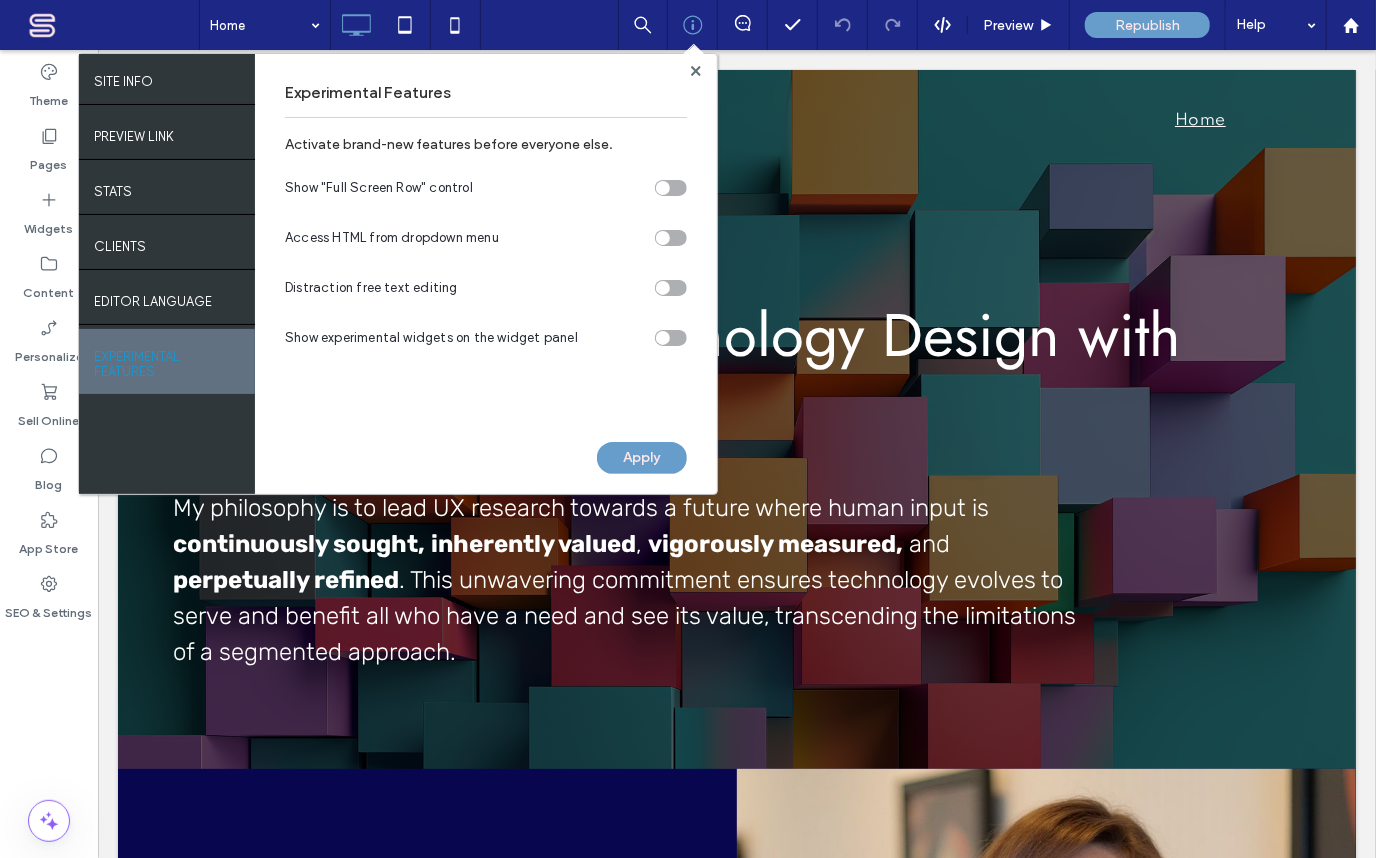 click at bounding box center [663, 338] 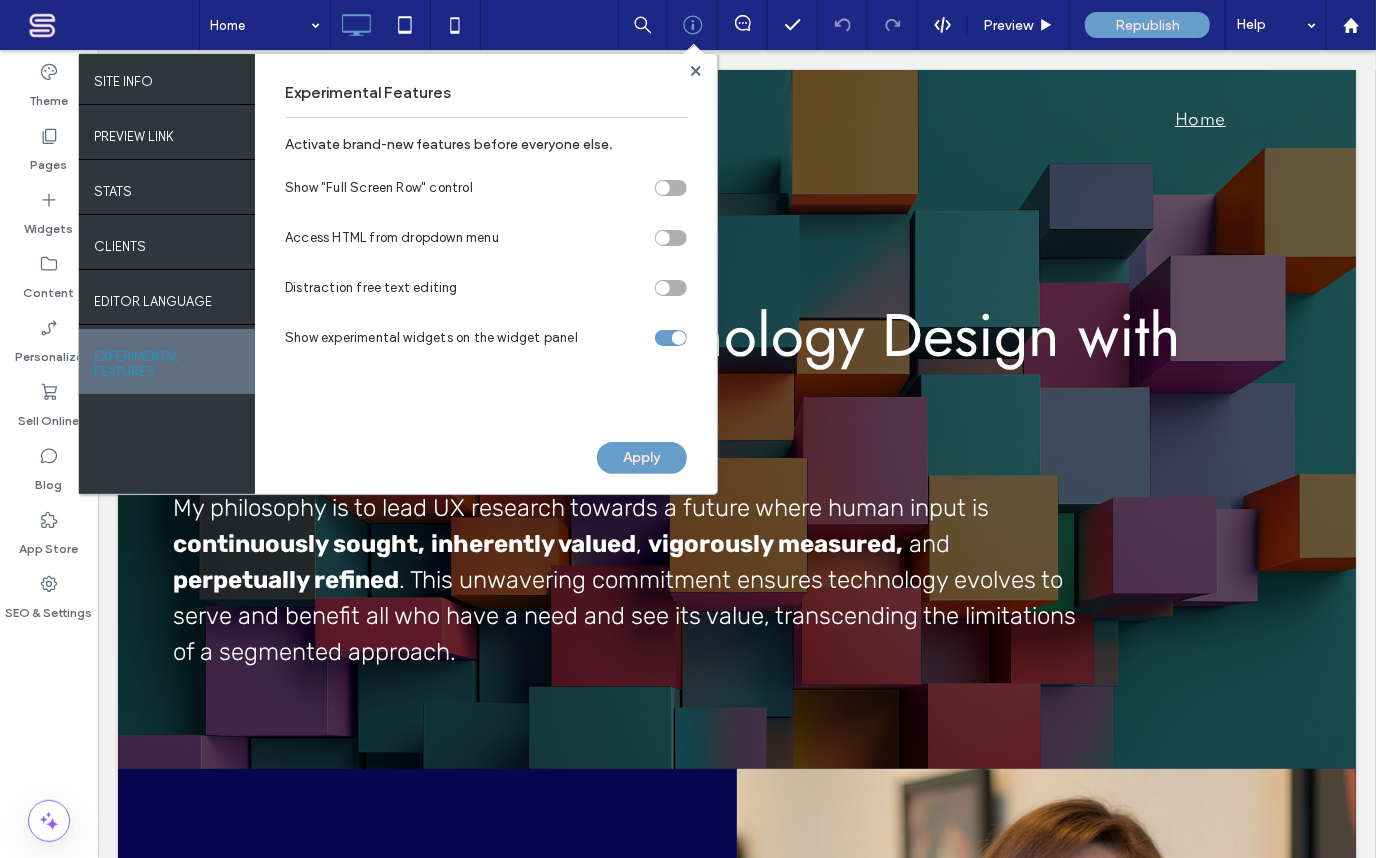 click at bounding box center (663, 238) 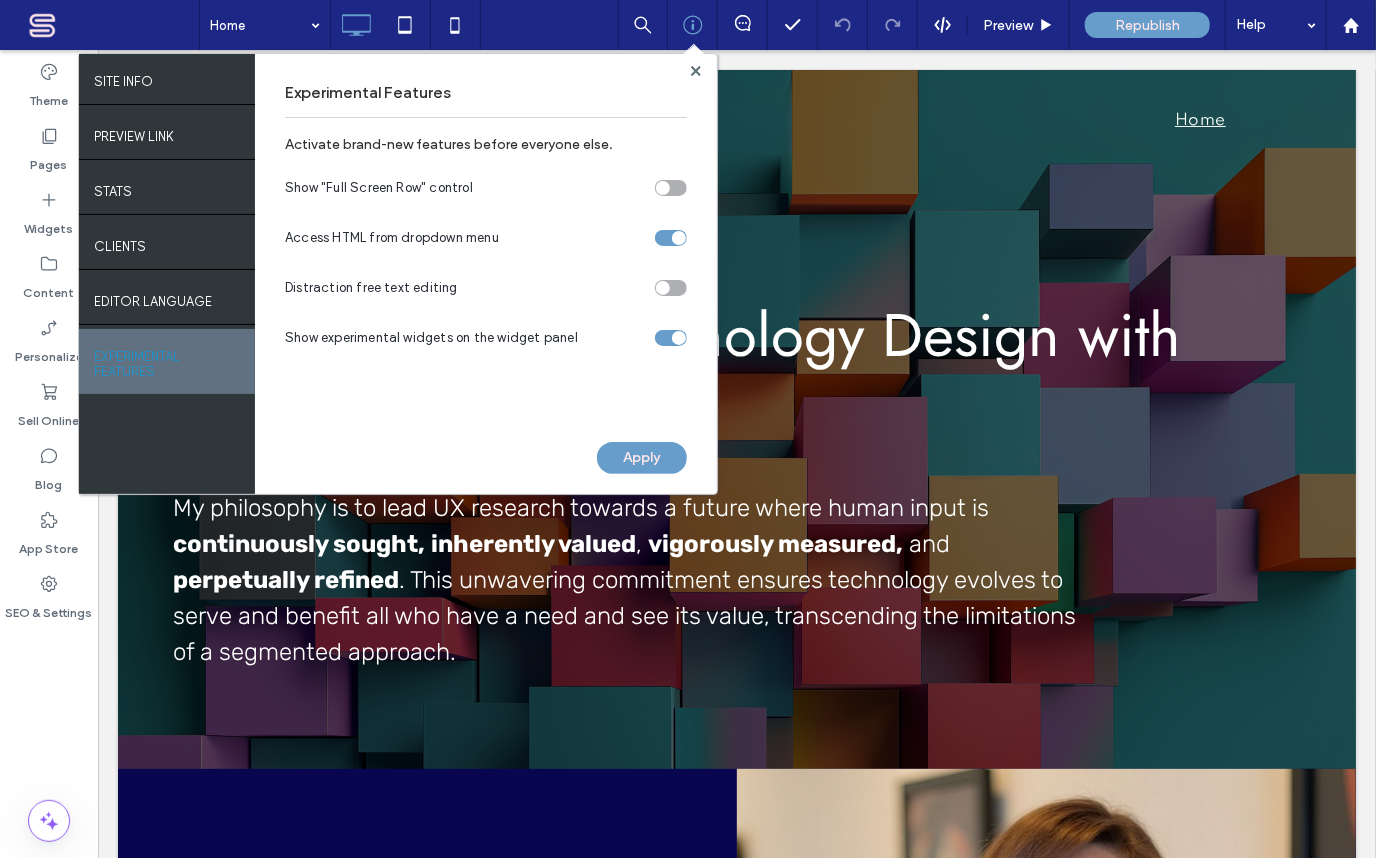 click at bounding box center (671, 188) 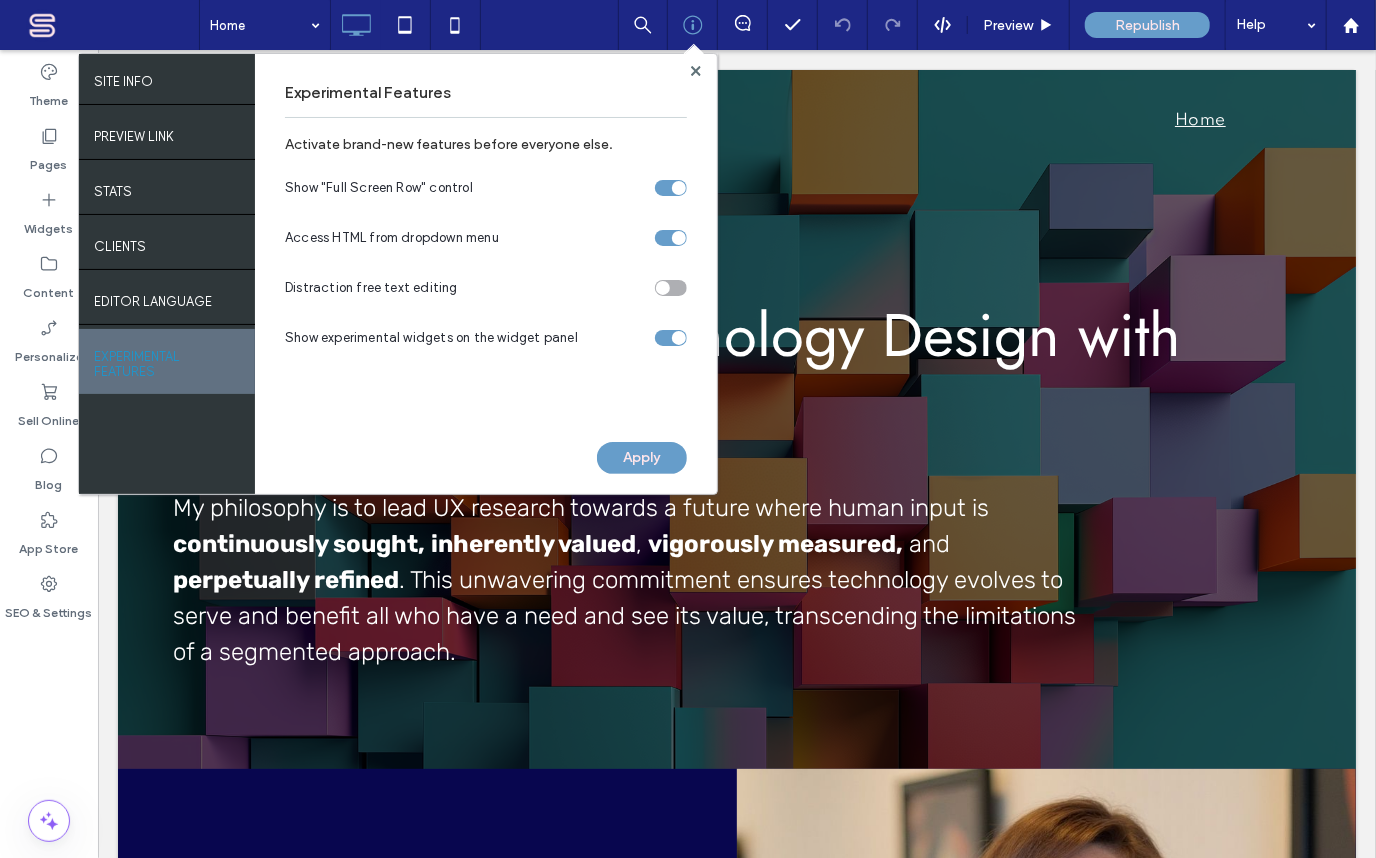 click at bounding box center [663, 288] 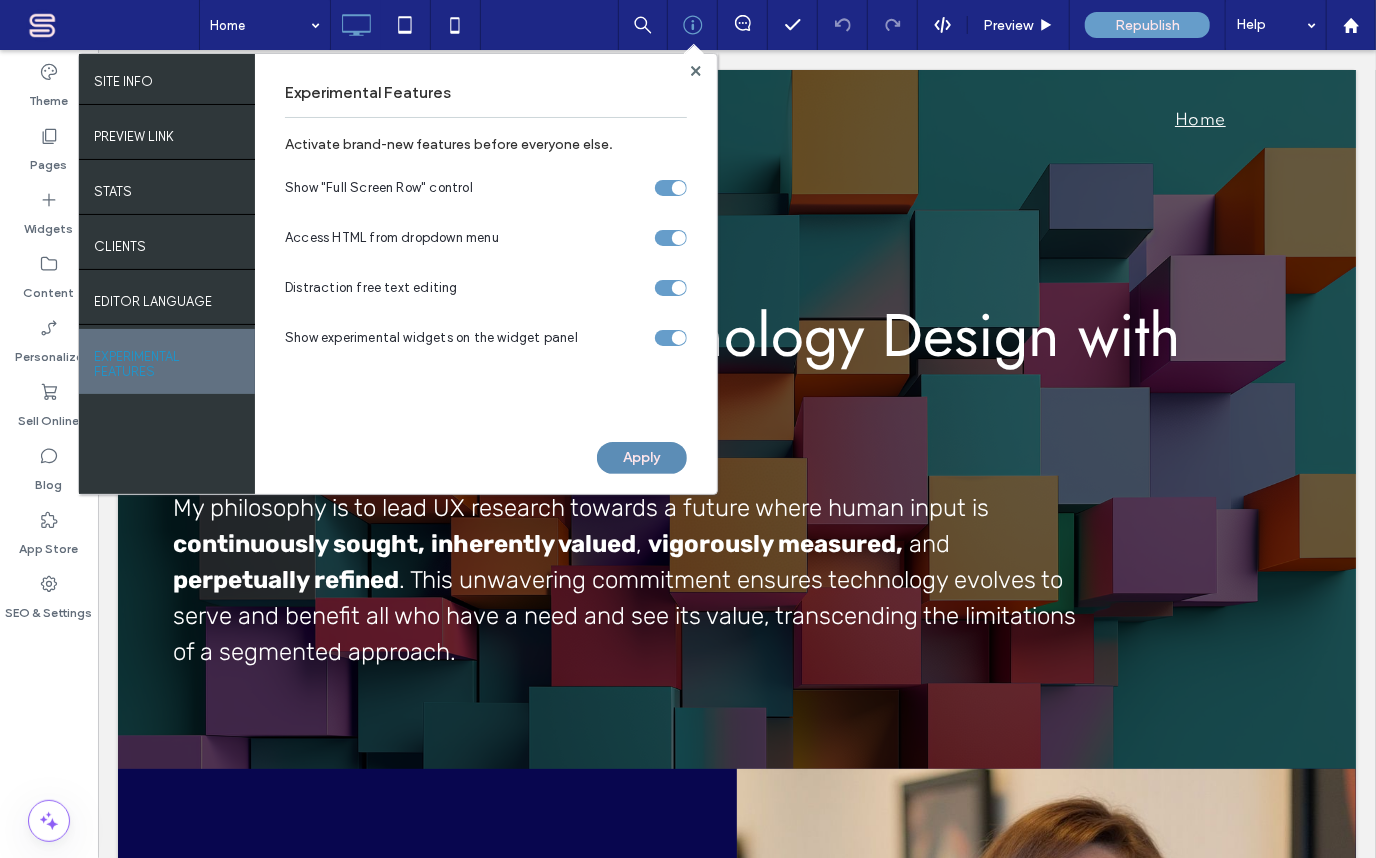 drag, startPoint x: 651, startPoint y: 457, endPoint x: 560, endPoint y: 339, distance: 149.01343 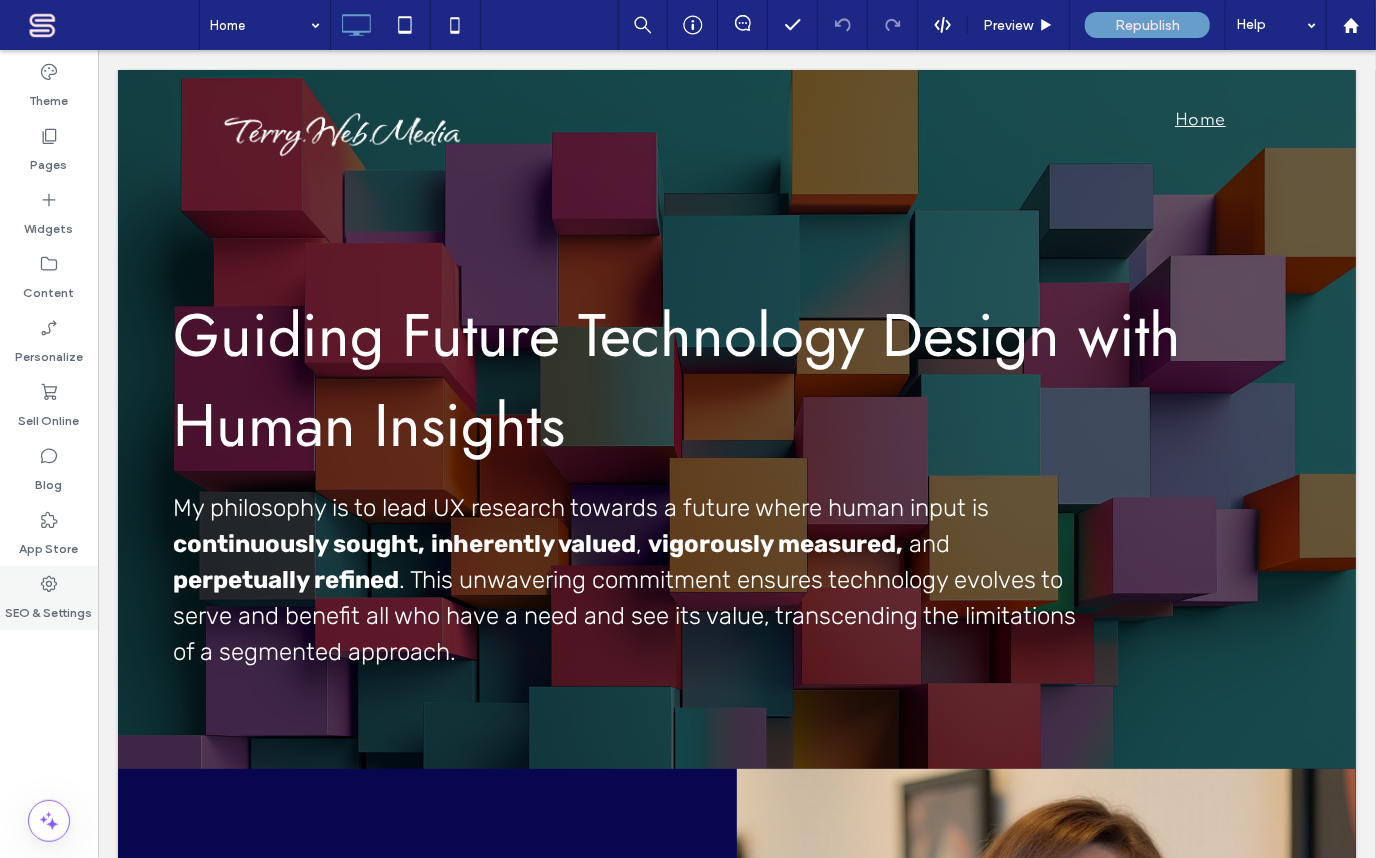click on "SEO & Settings" at bounding box center (49, 608) 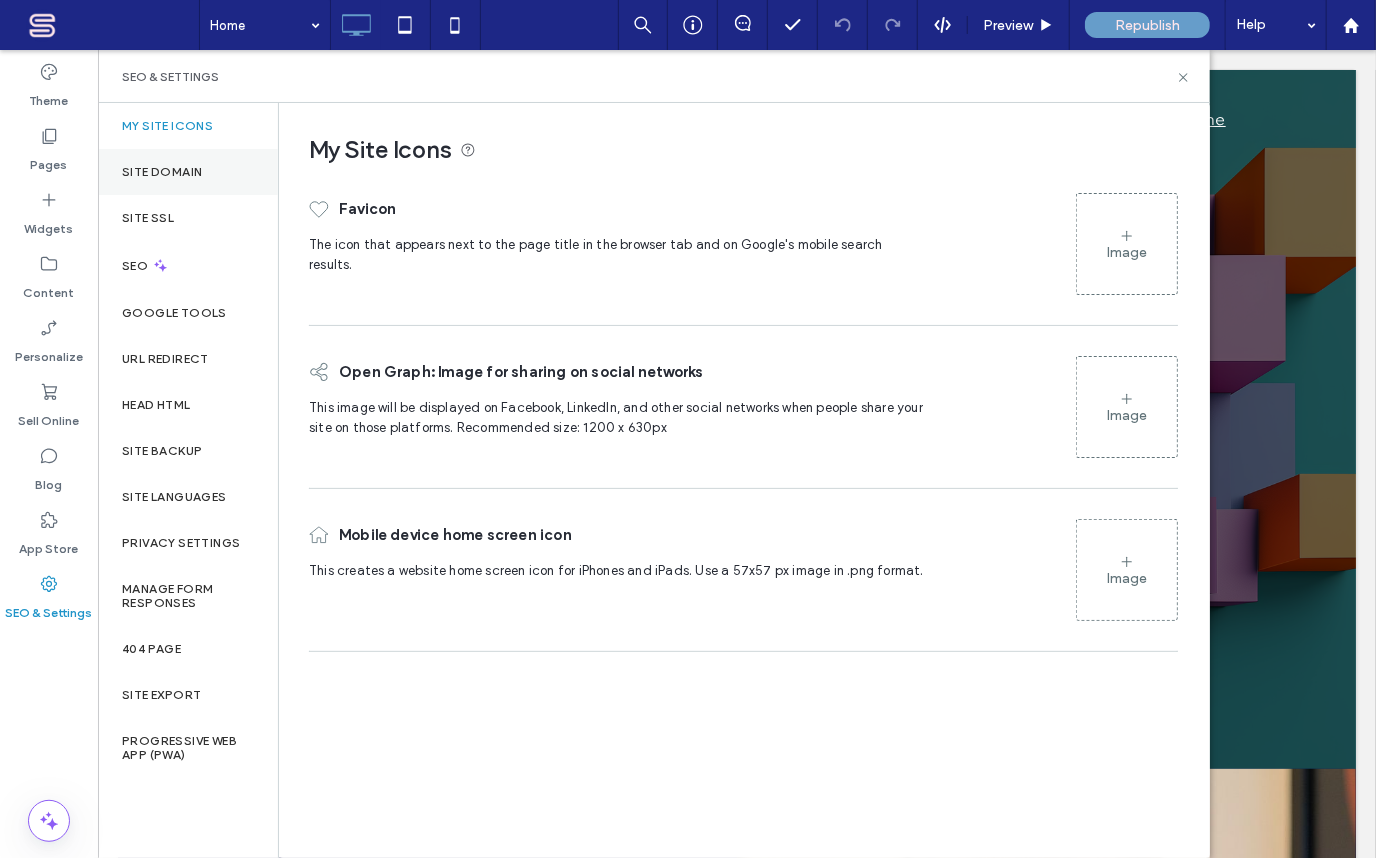 click on "Site Domain" at bounding box center [162, 172] 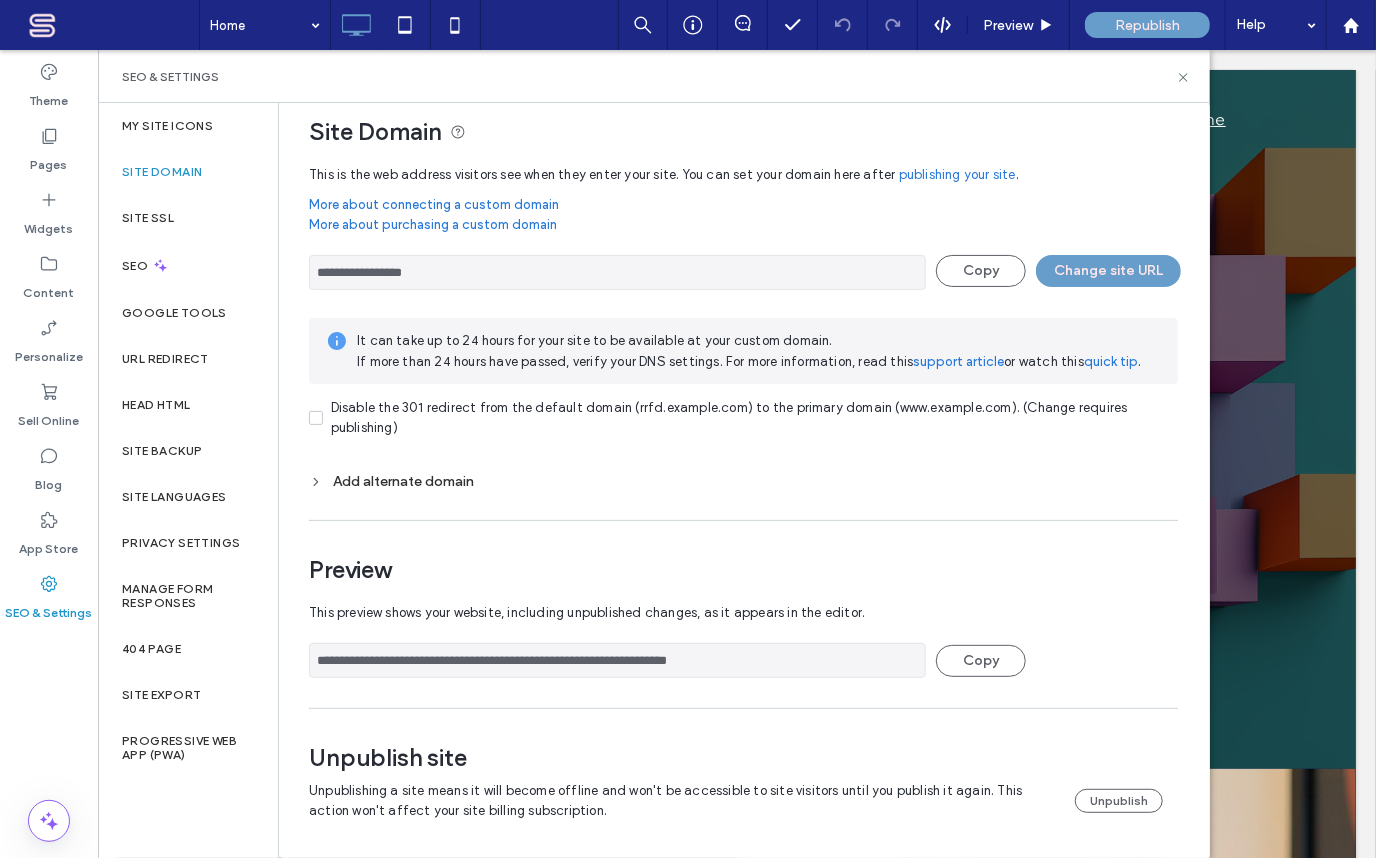 scroll, scrollTop: 22, scrollLeft: 0, axis: vertical 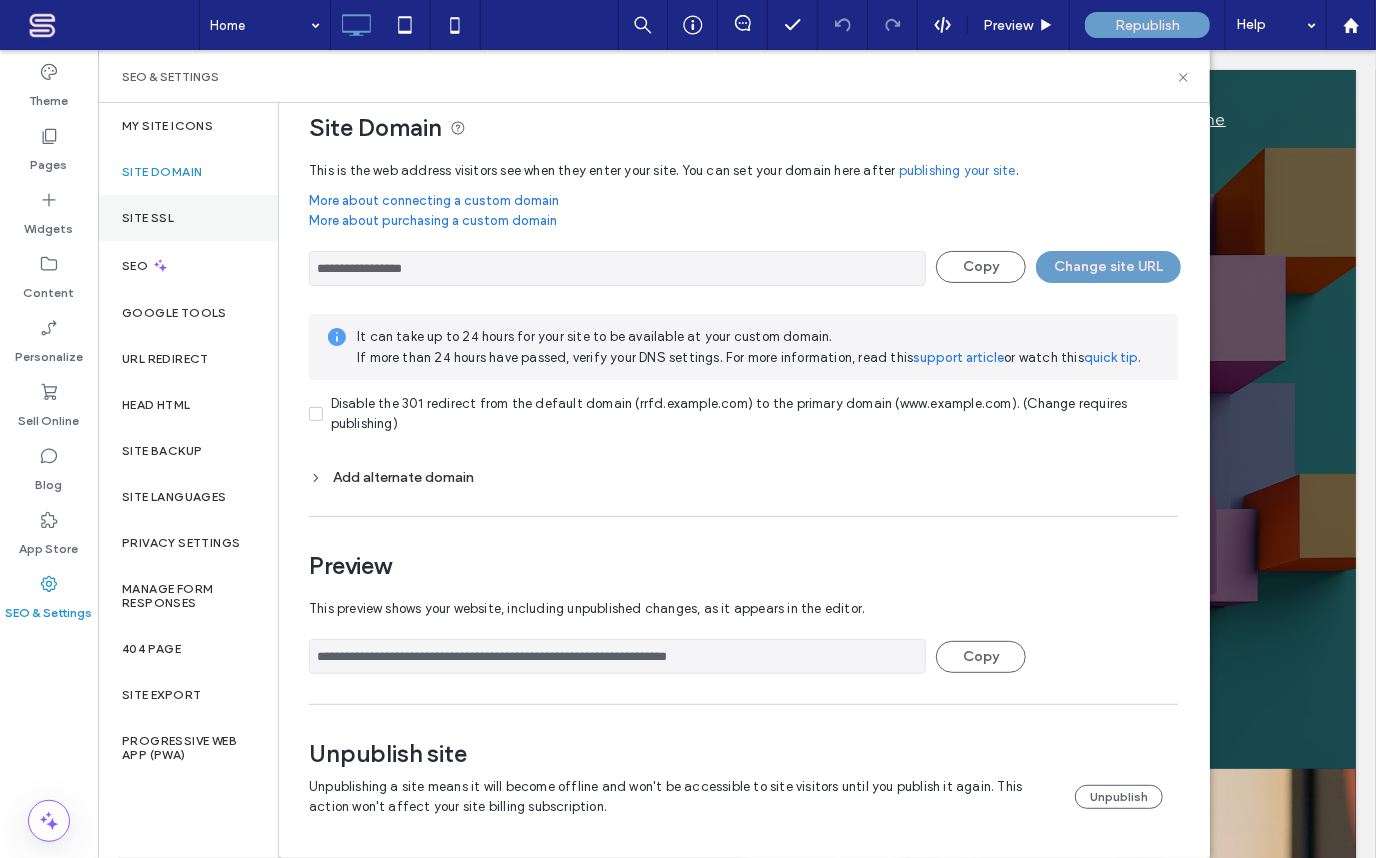click on "Site SSL" at bounding box center (148, 218) 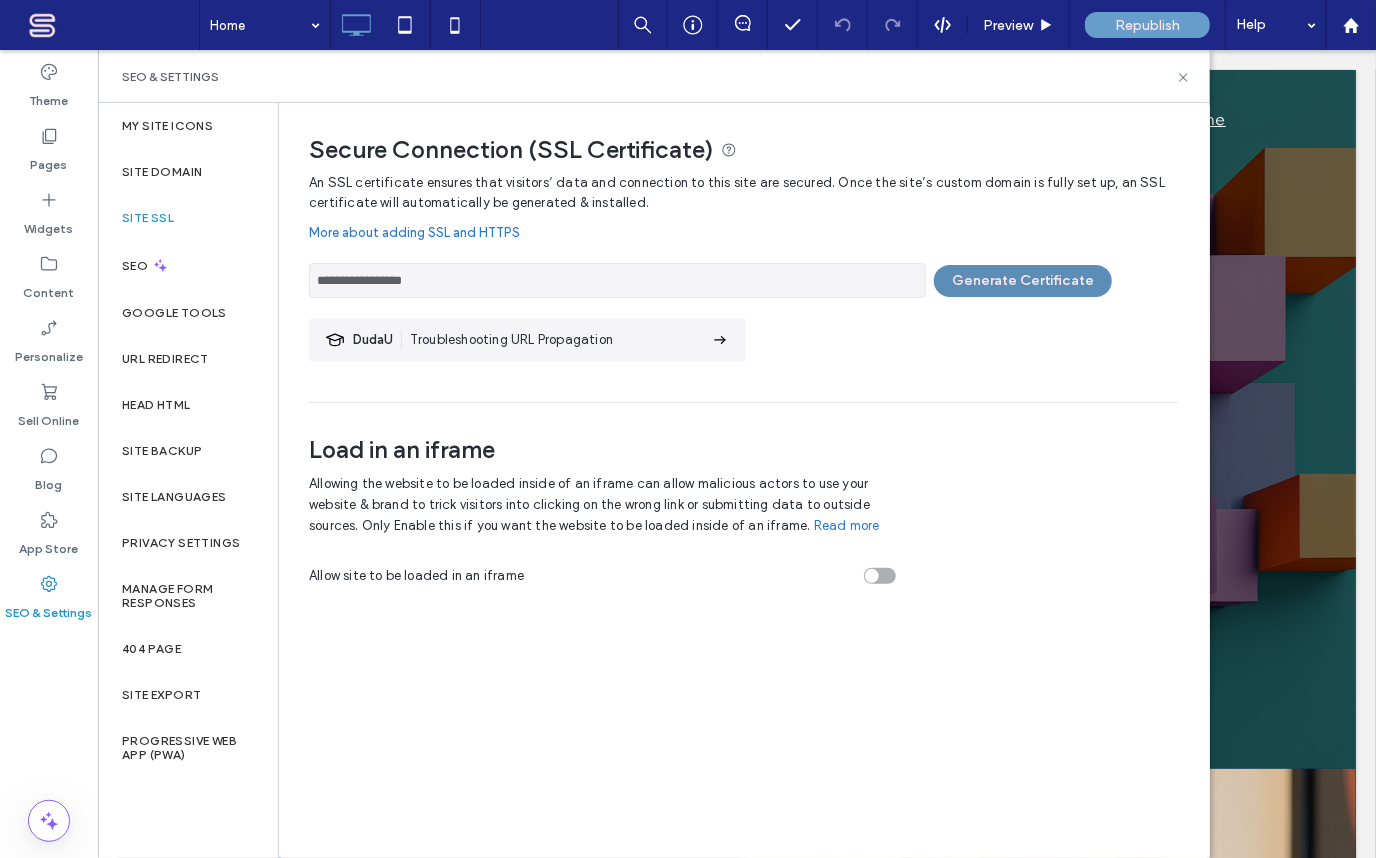click on "Generate Certificate" at bounding box center (1023, 281) 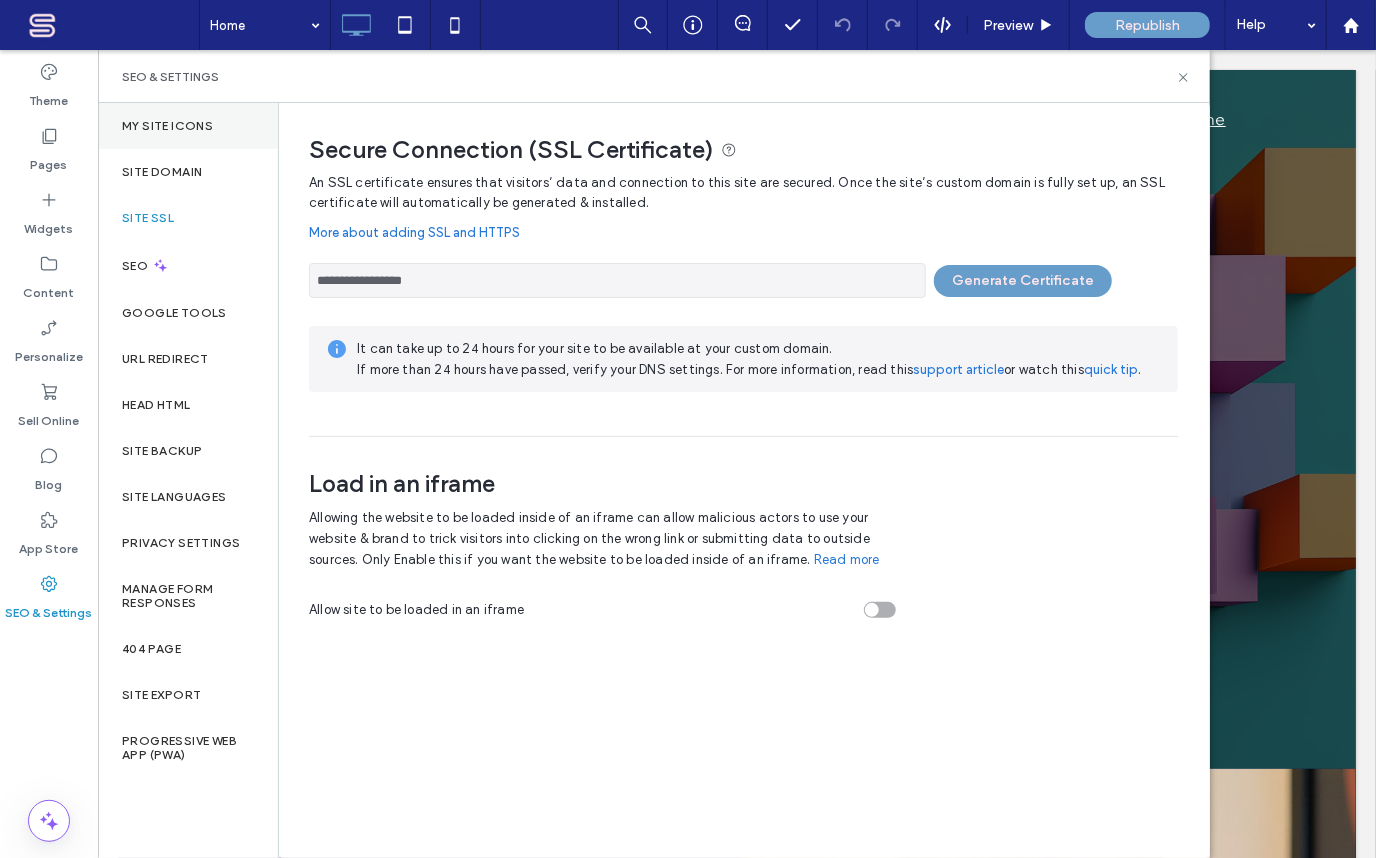 click on "My Site Icons" at bounding box center (167, 126) 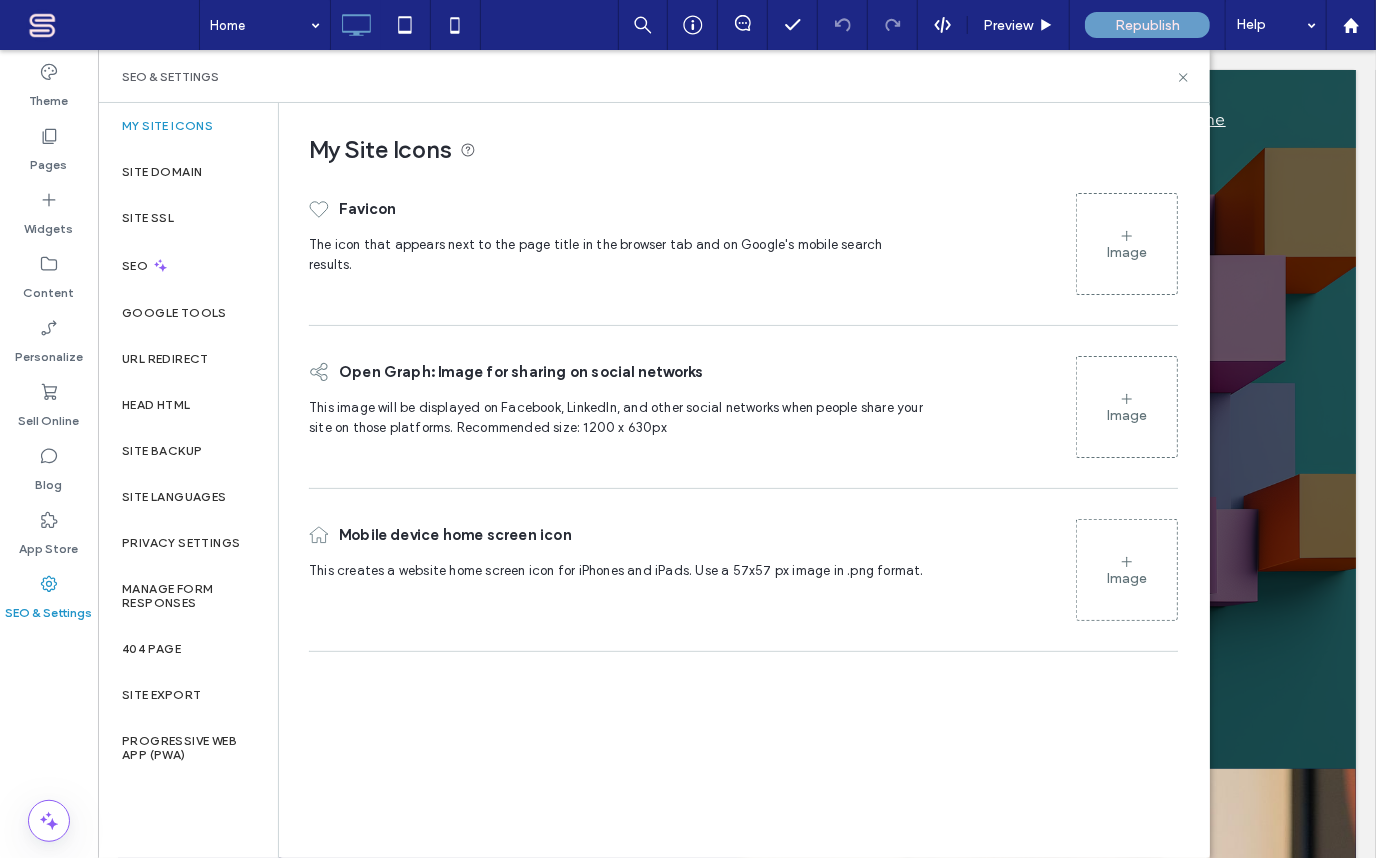 click on "SEO & Settings" at bounding box center [654, 77] 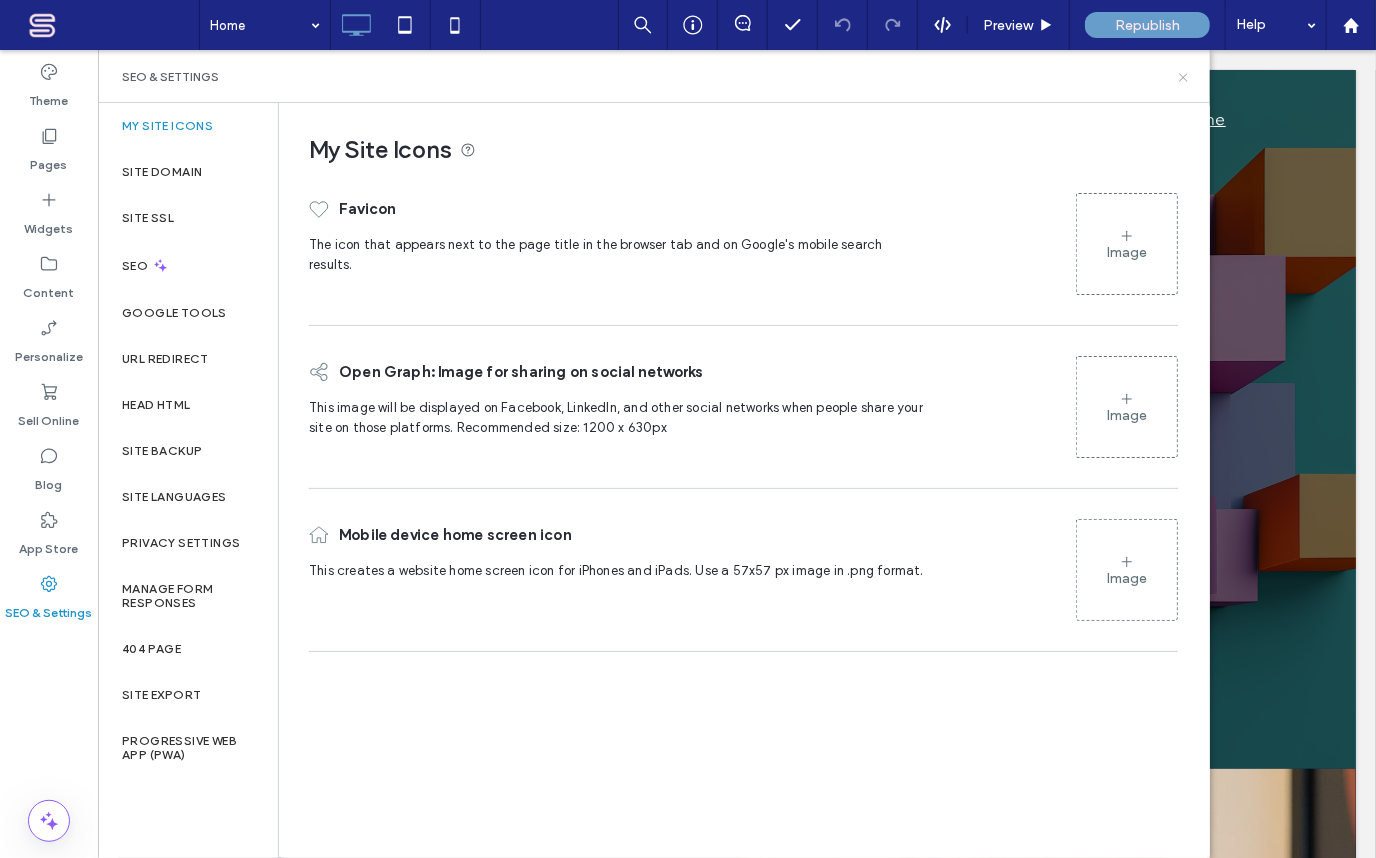 click 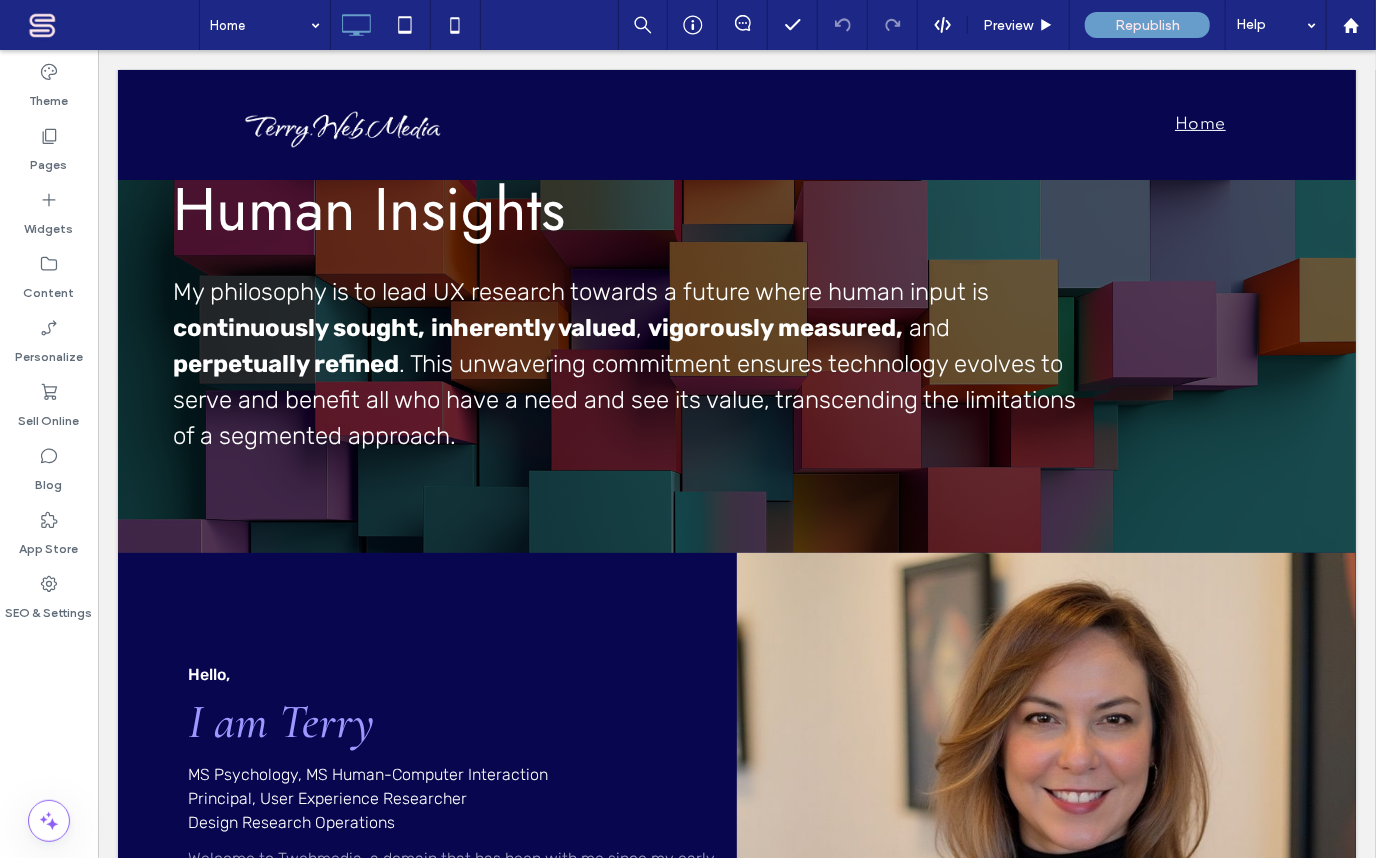 scroll, scrollTop: 0, scrollLeft: 0, axis: both 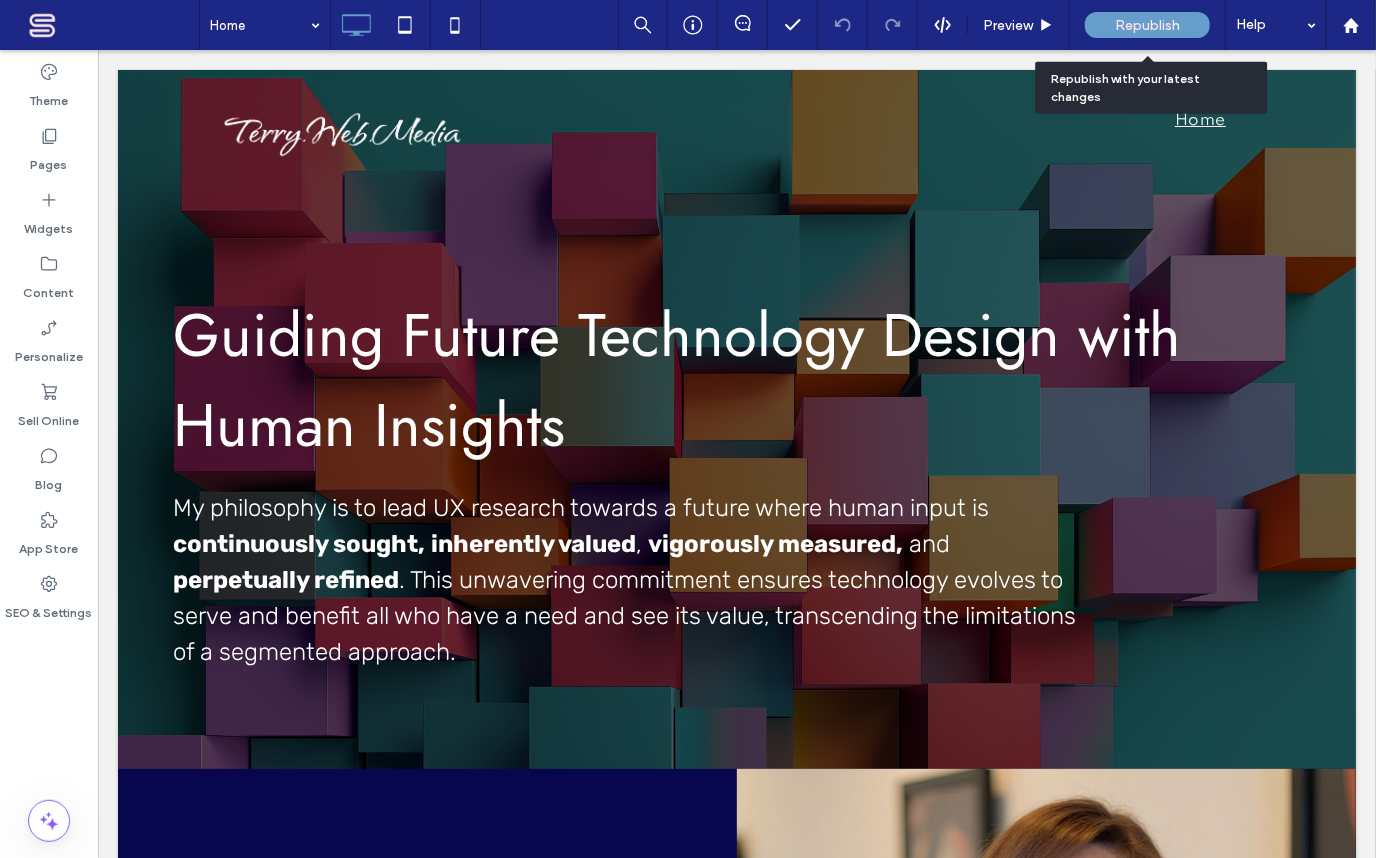 click on "Republish" at bounding box center (1147, 25) 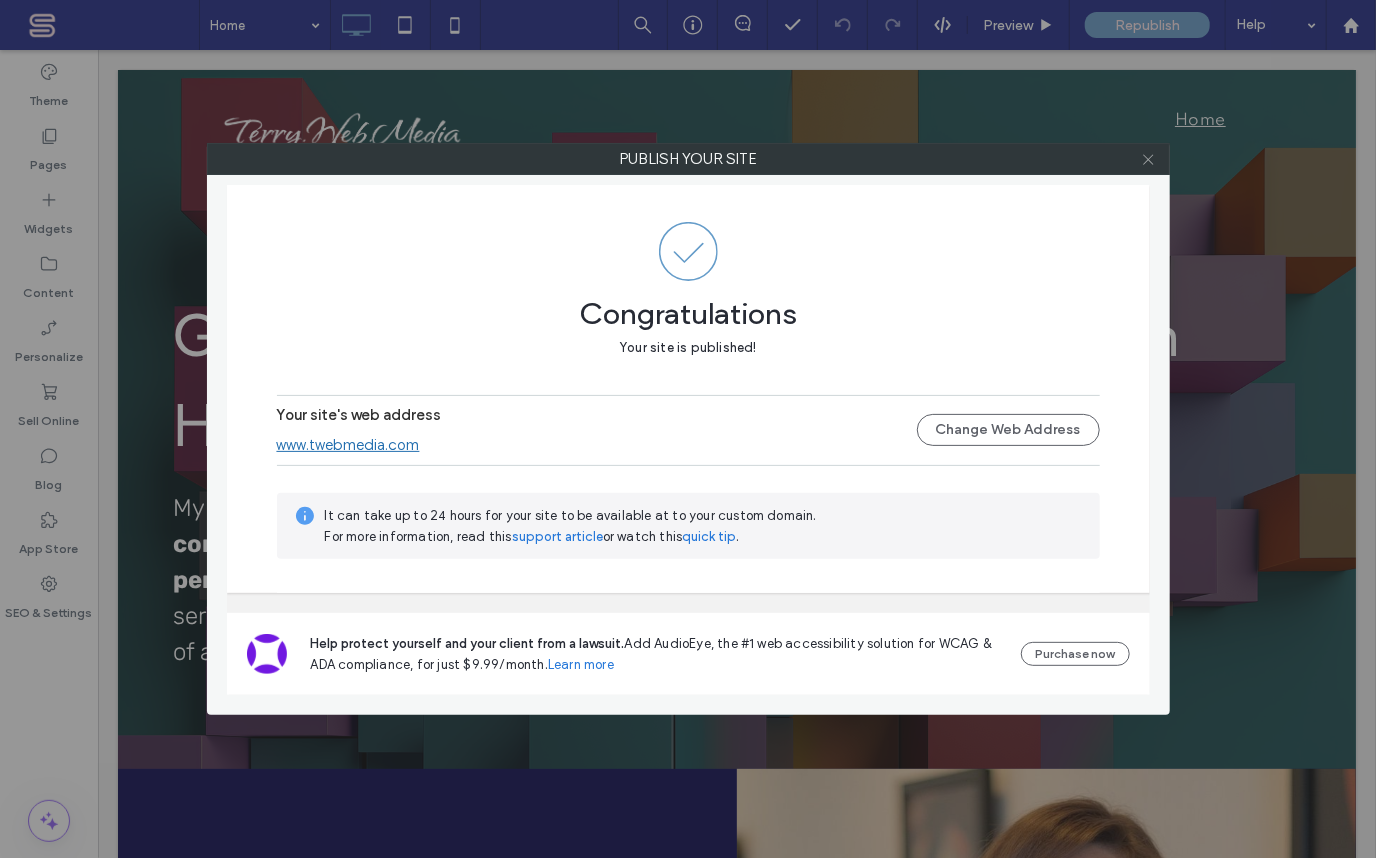 click 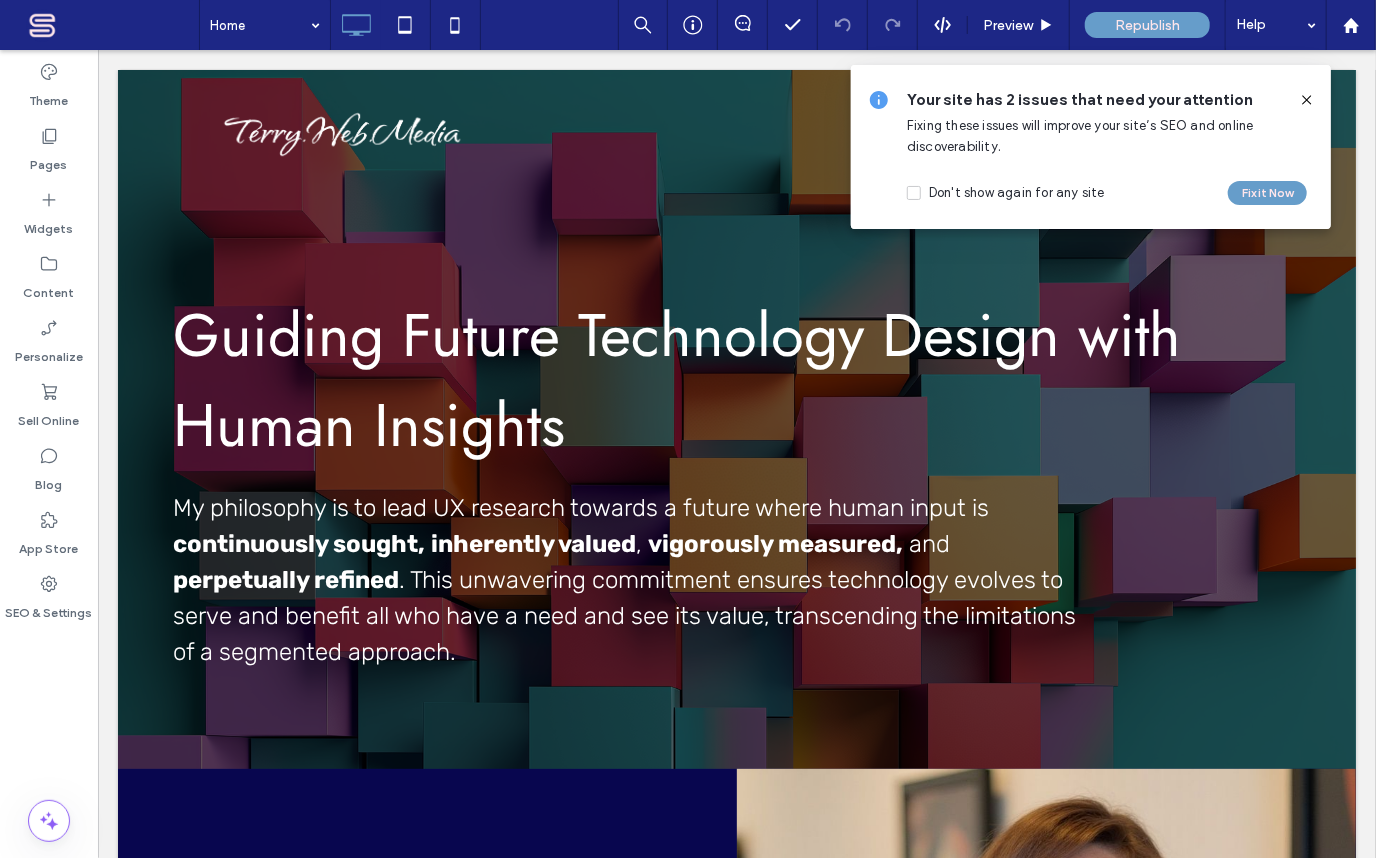 click 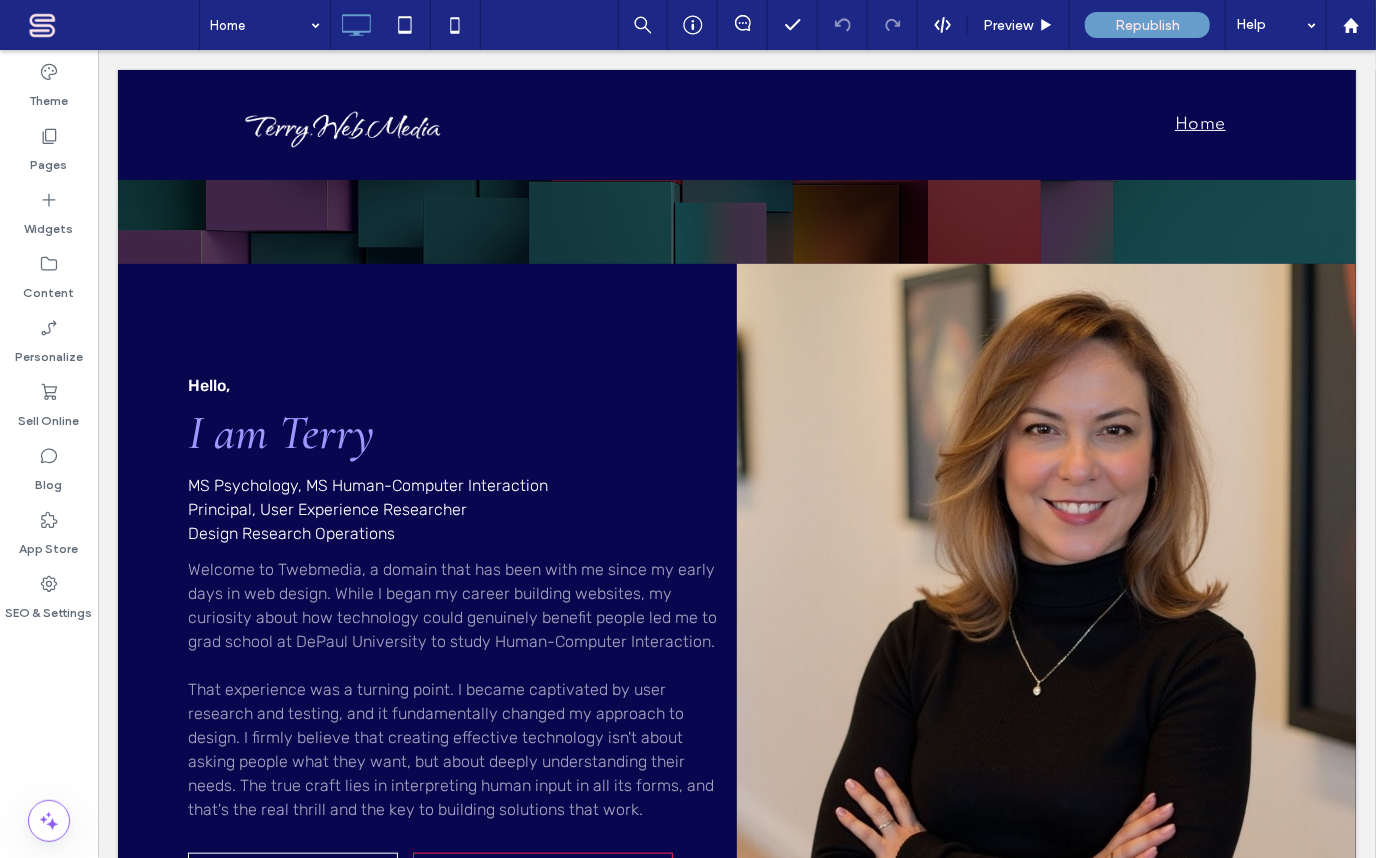 scroll, scrollTop: 484, scrollLeft: 0, axis: vertical 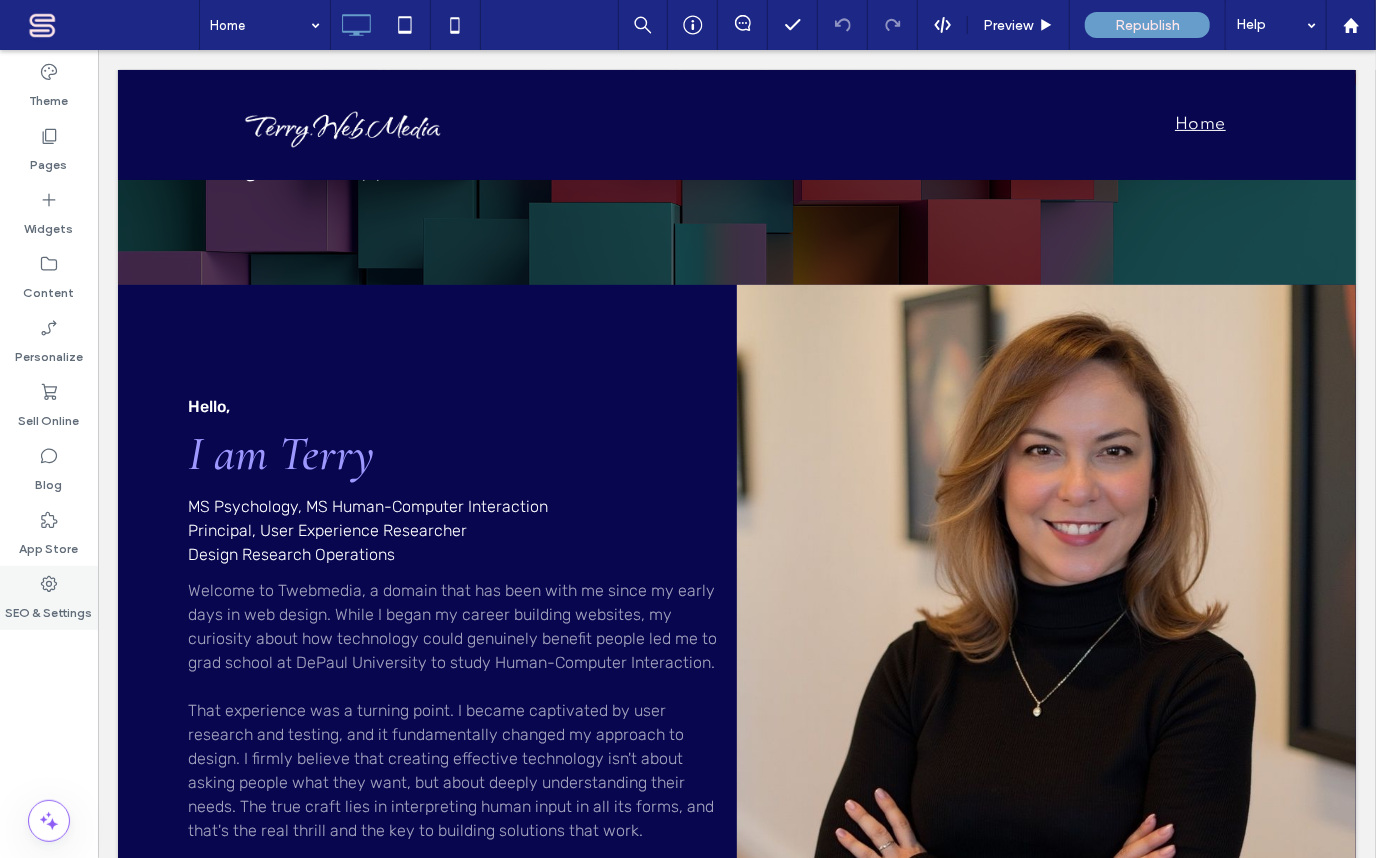 click 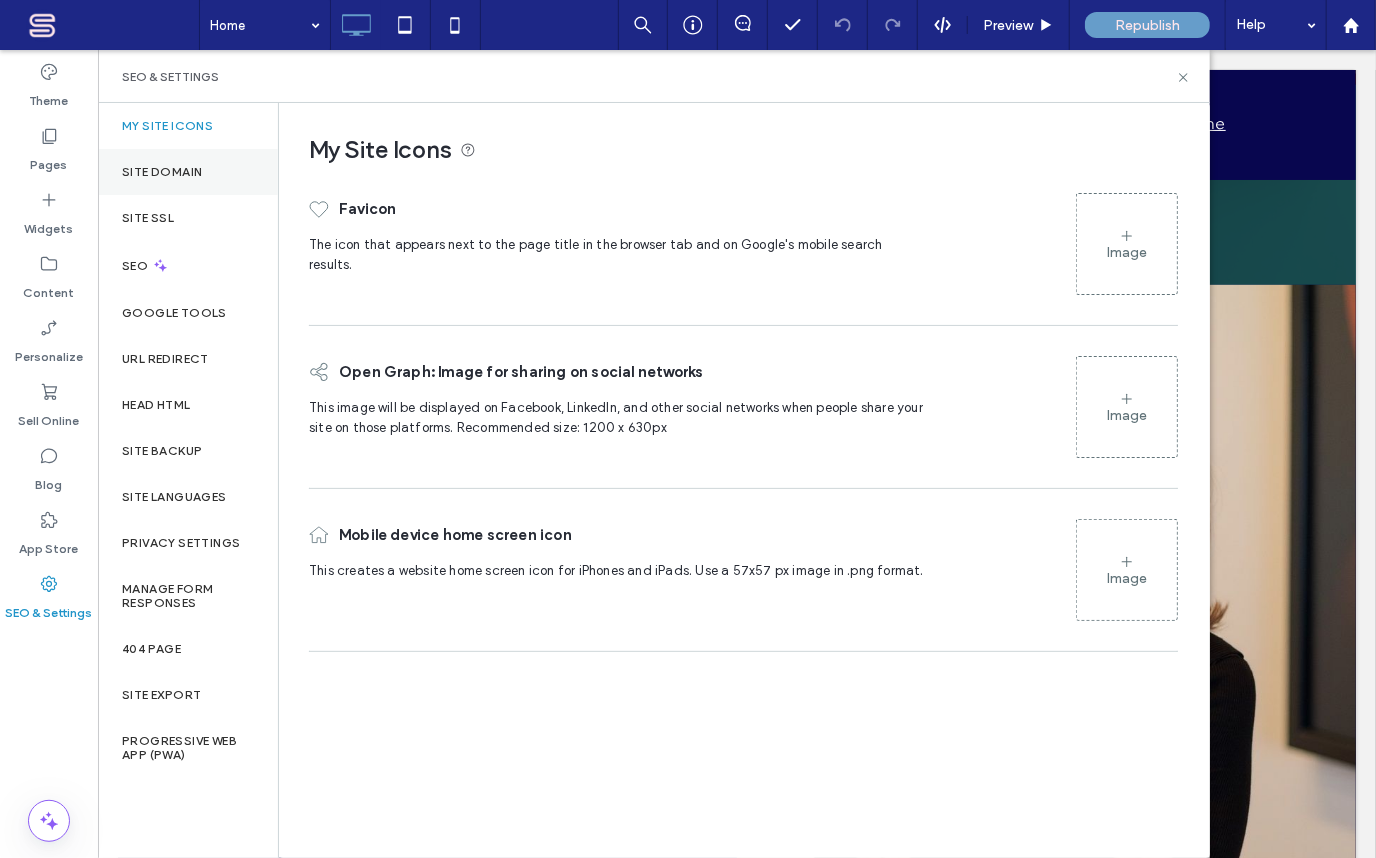 click on "Site Domain" at bounding box center [162, 172] 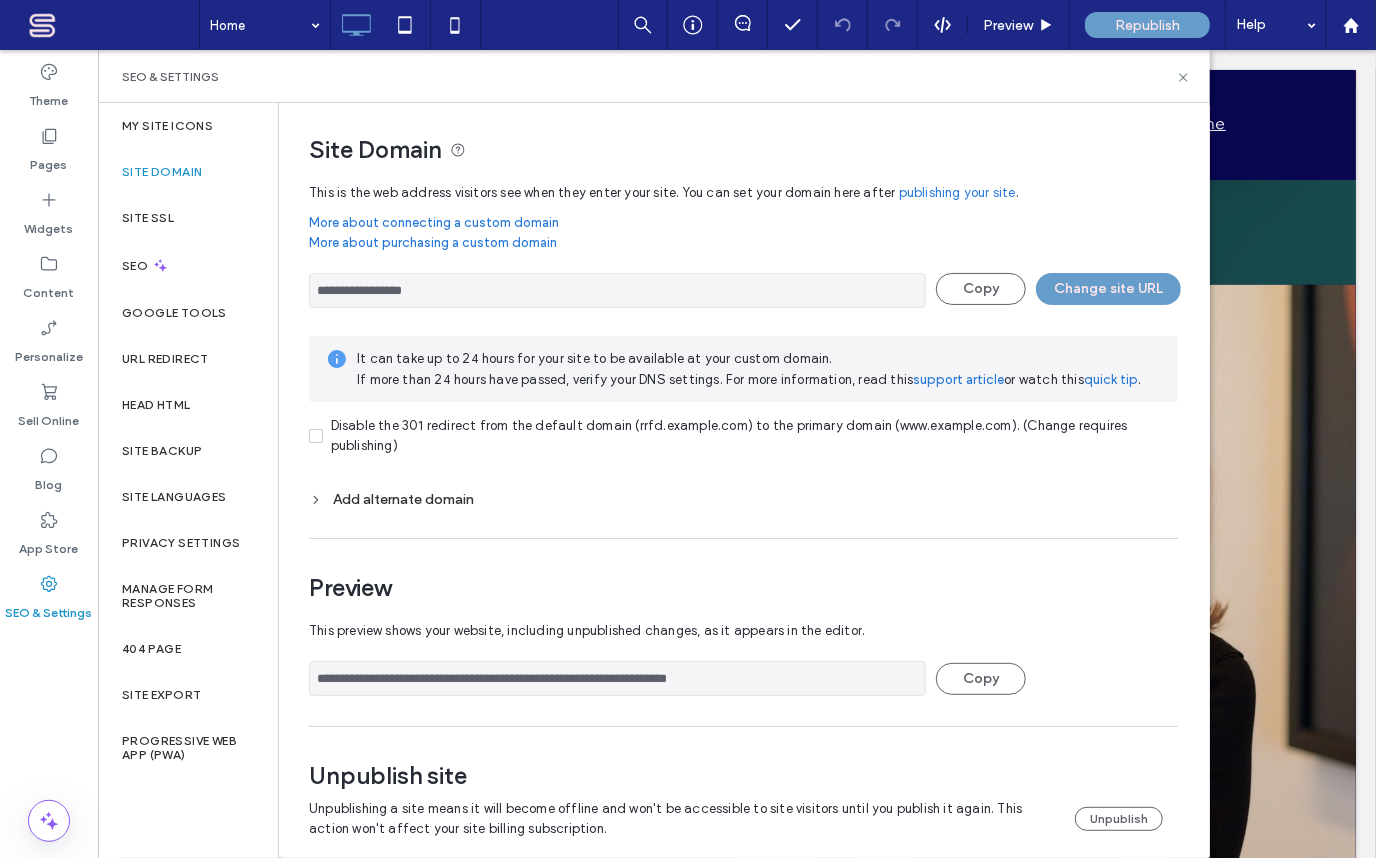 click 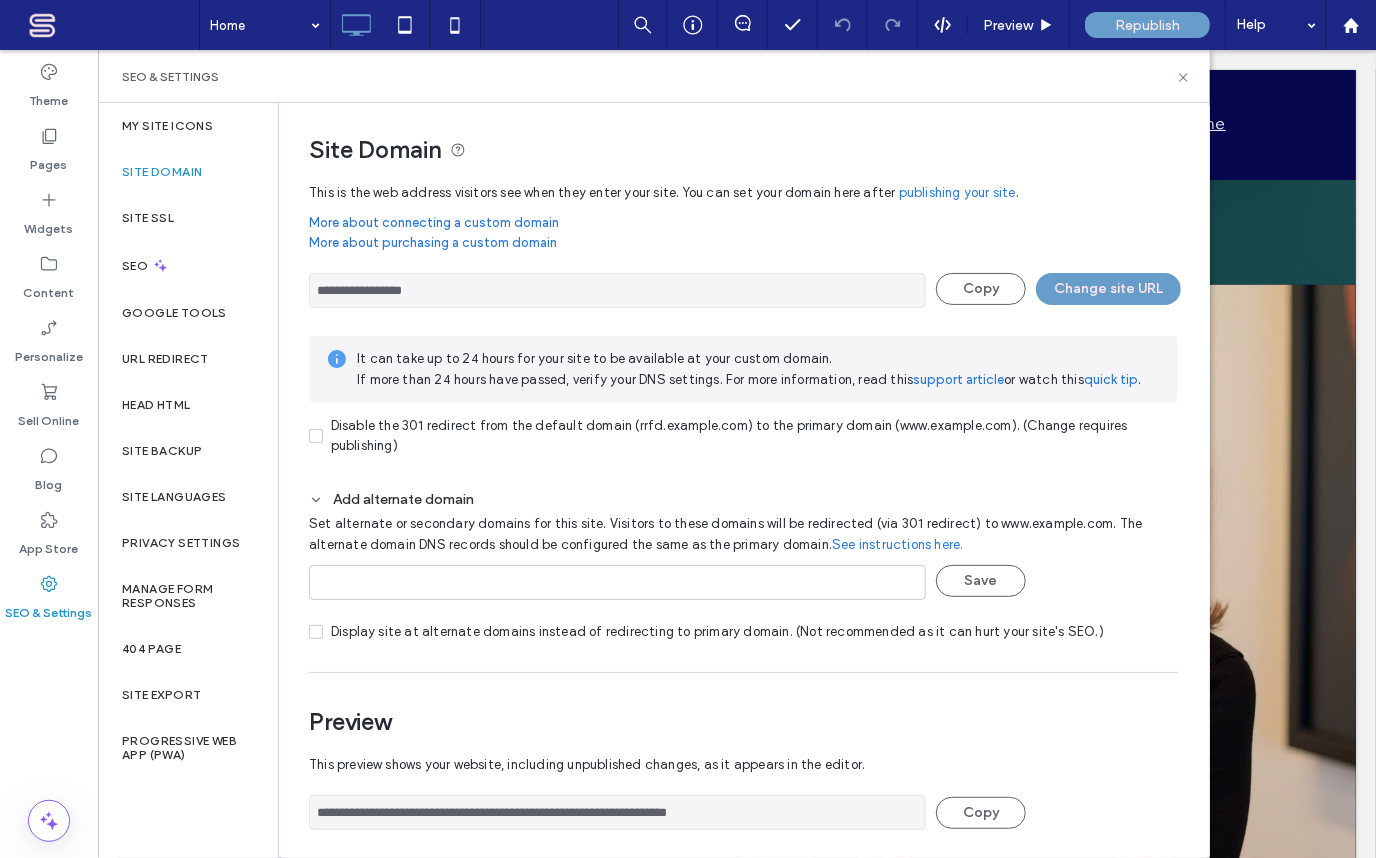 click 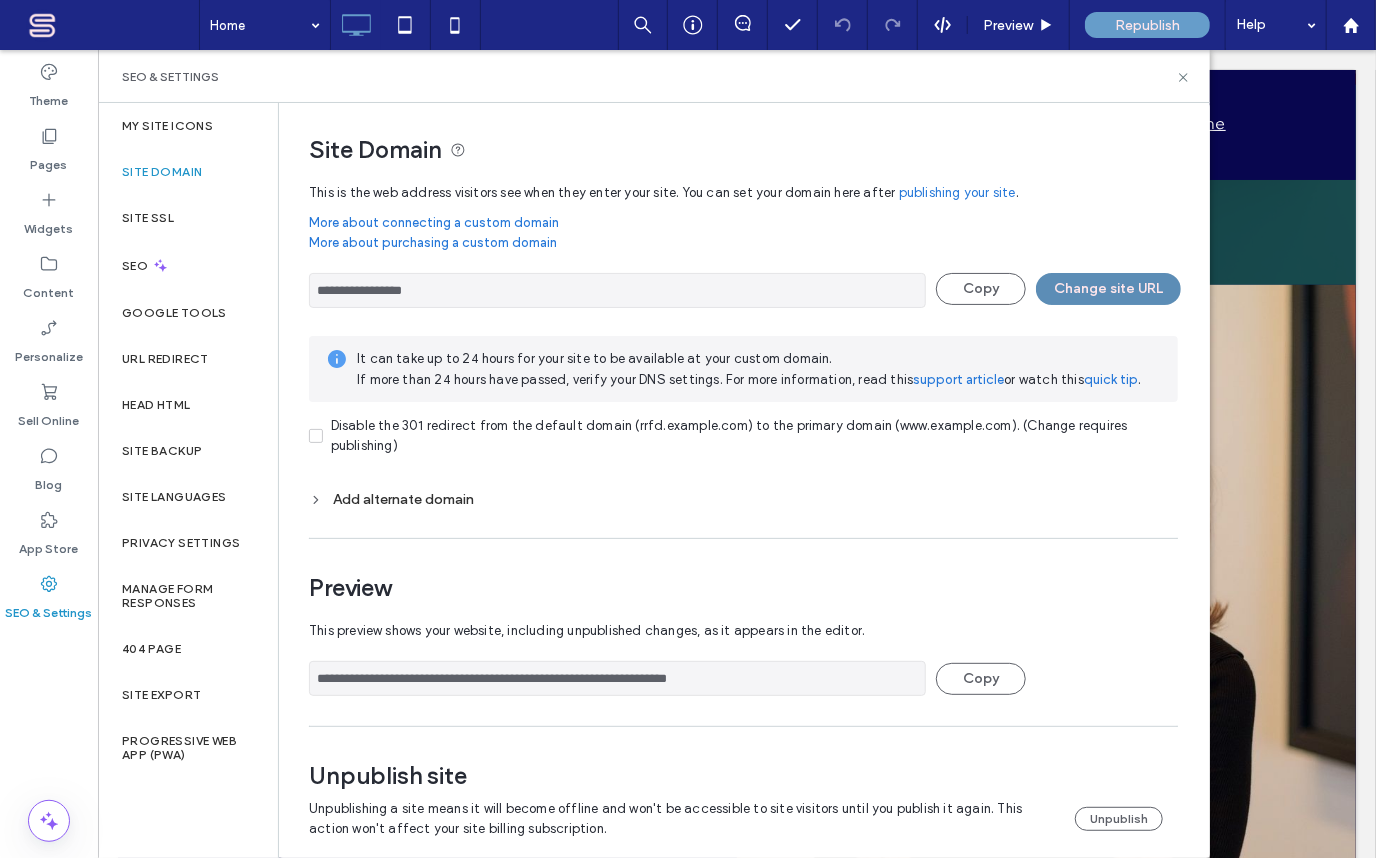 click on "Change site URL" at bounding box center (1108, 289) 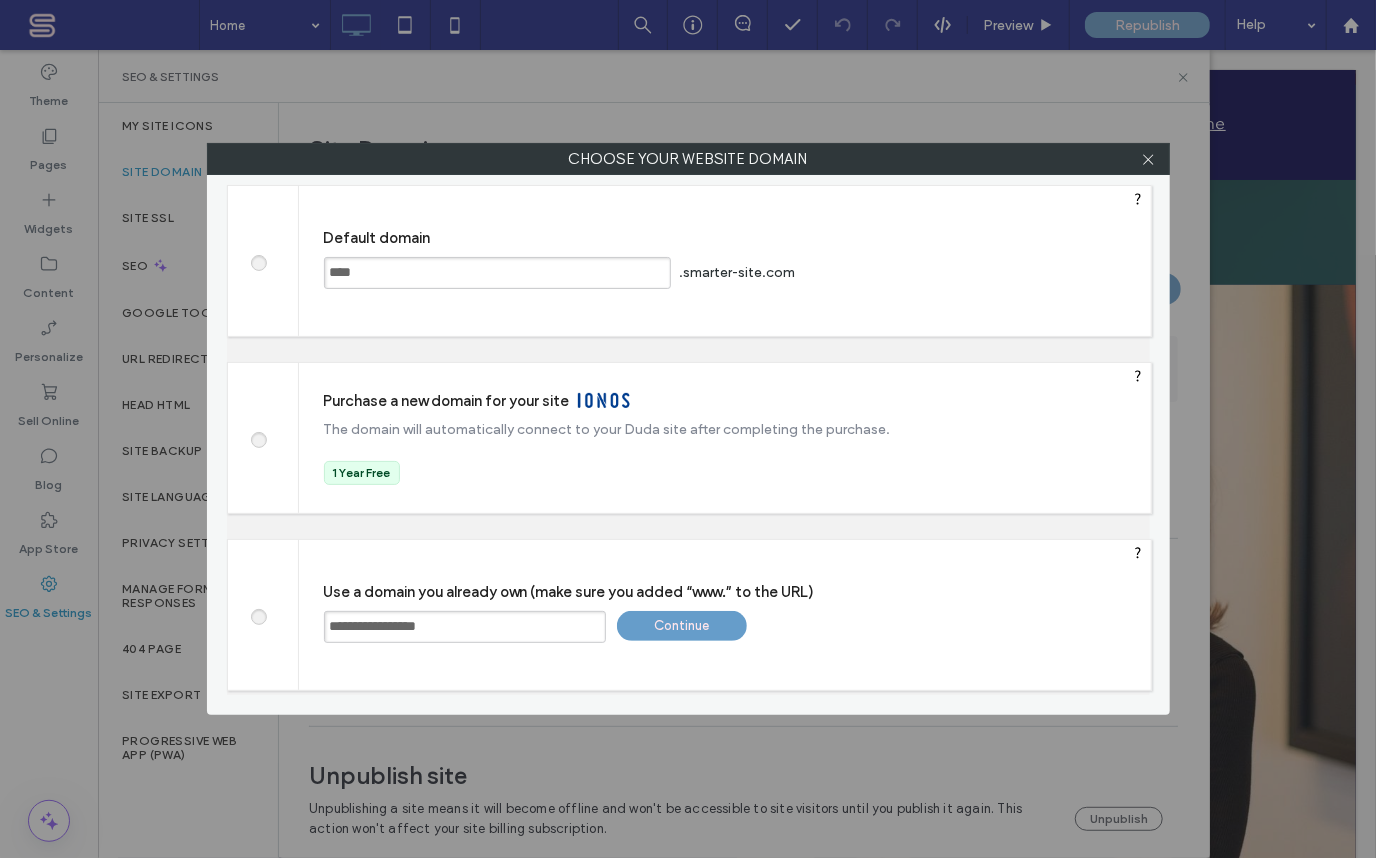 click on "**********" at bounding box center [465, 627] 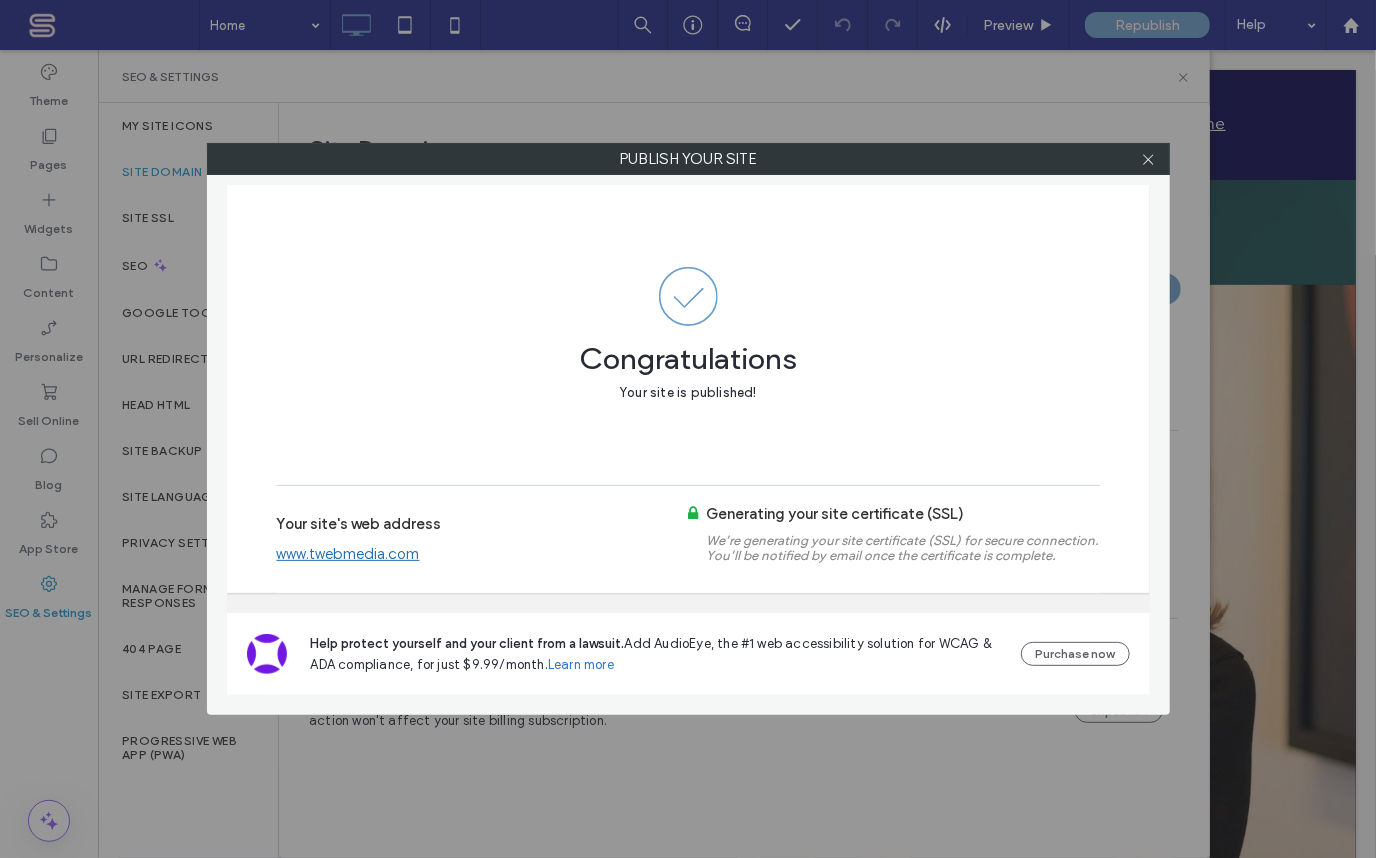 click 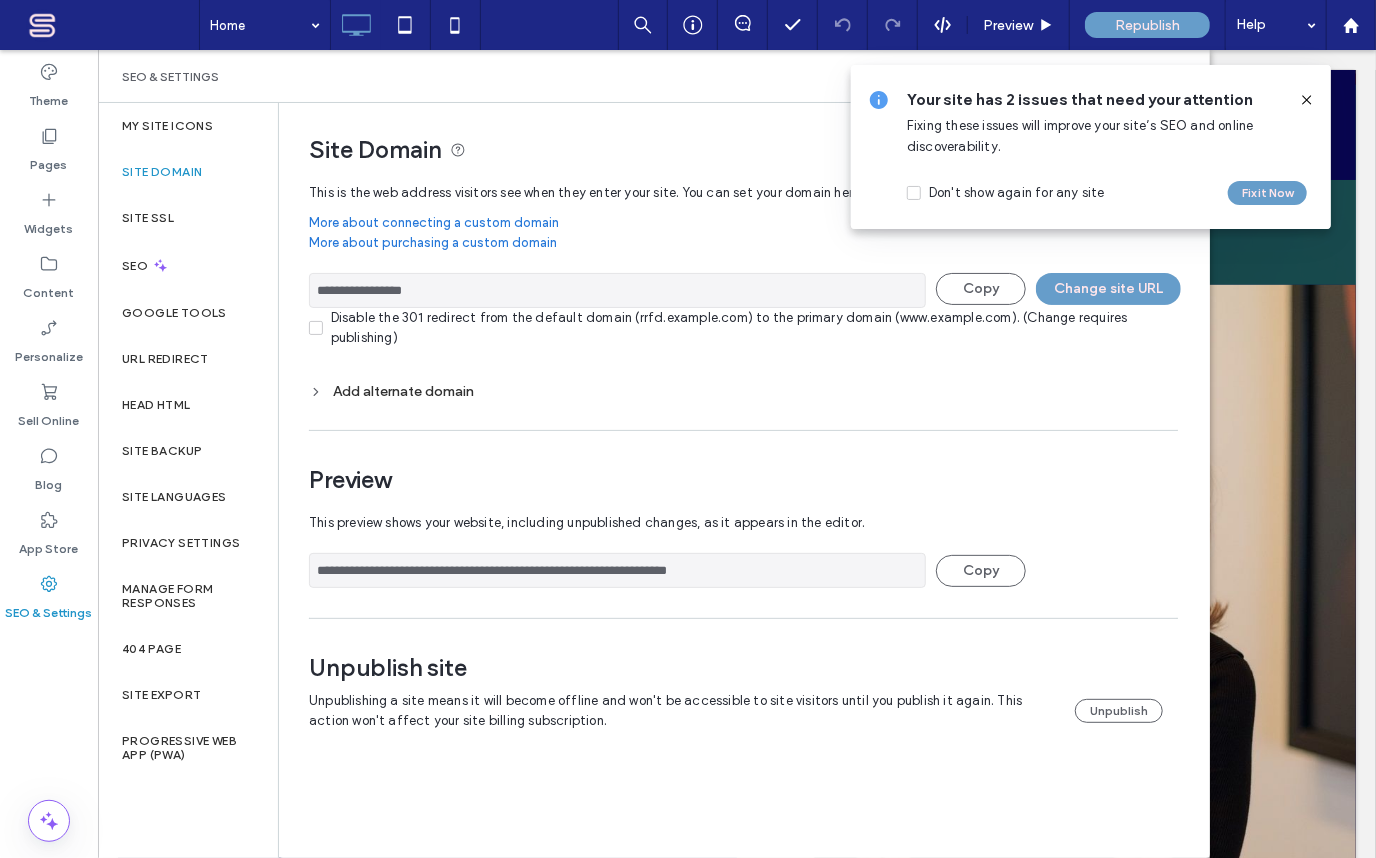 click 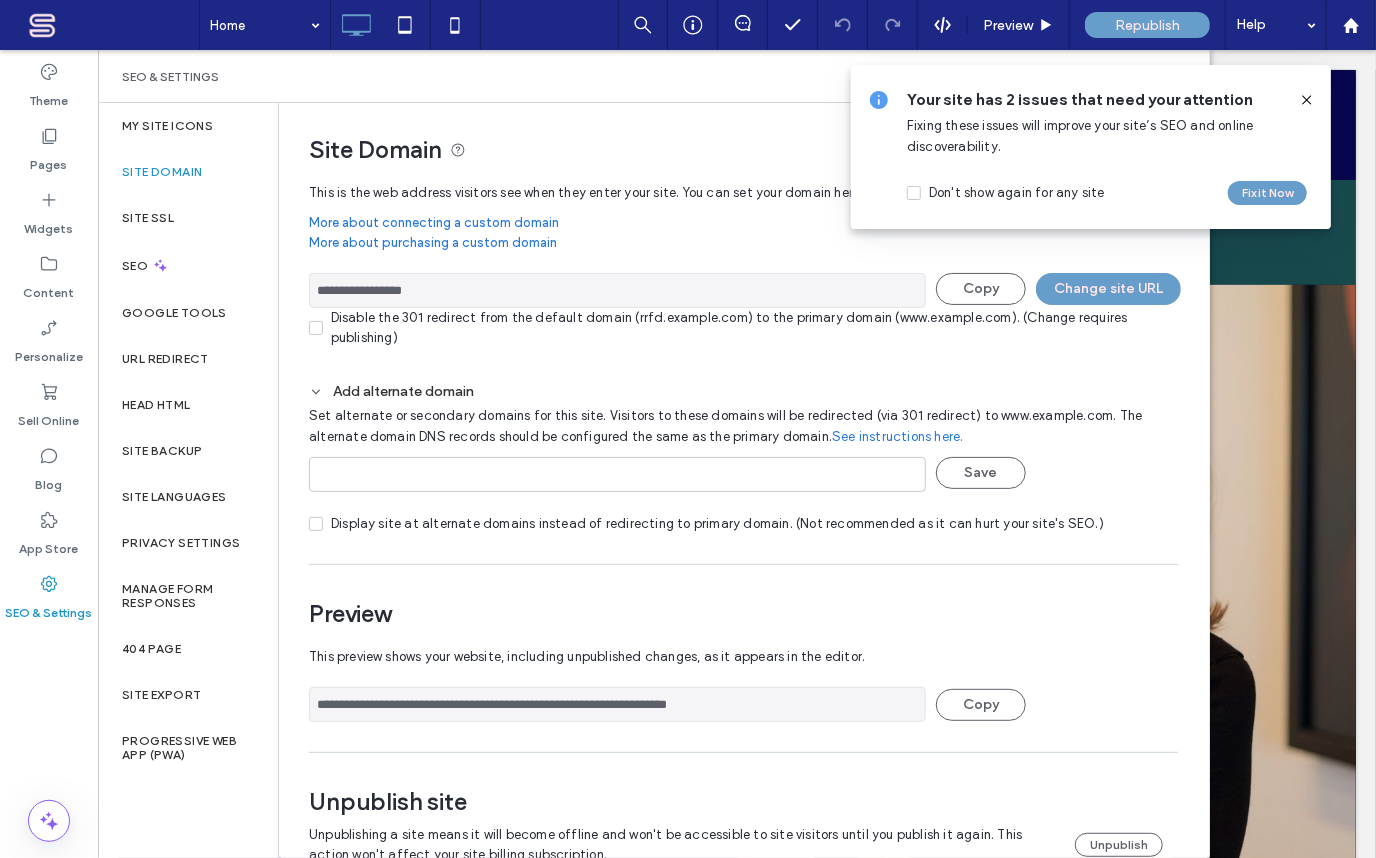 click 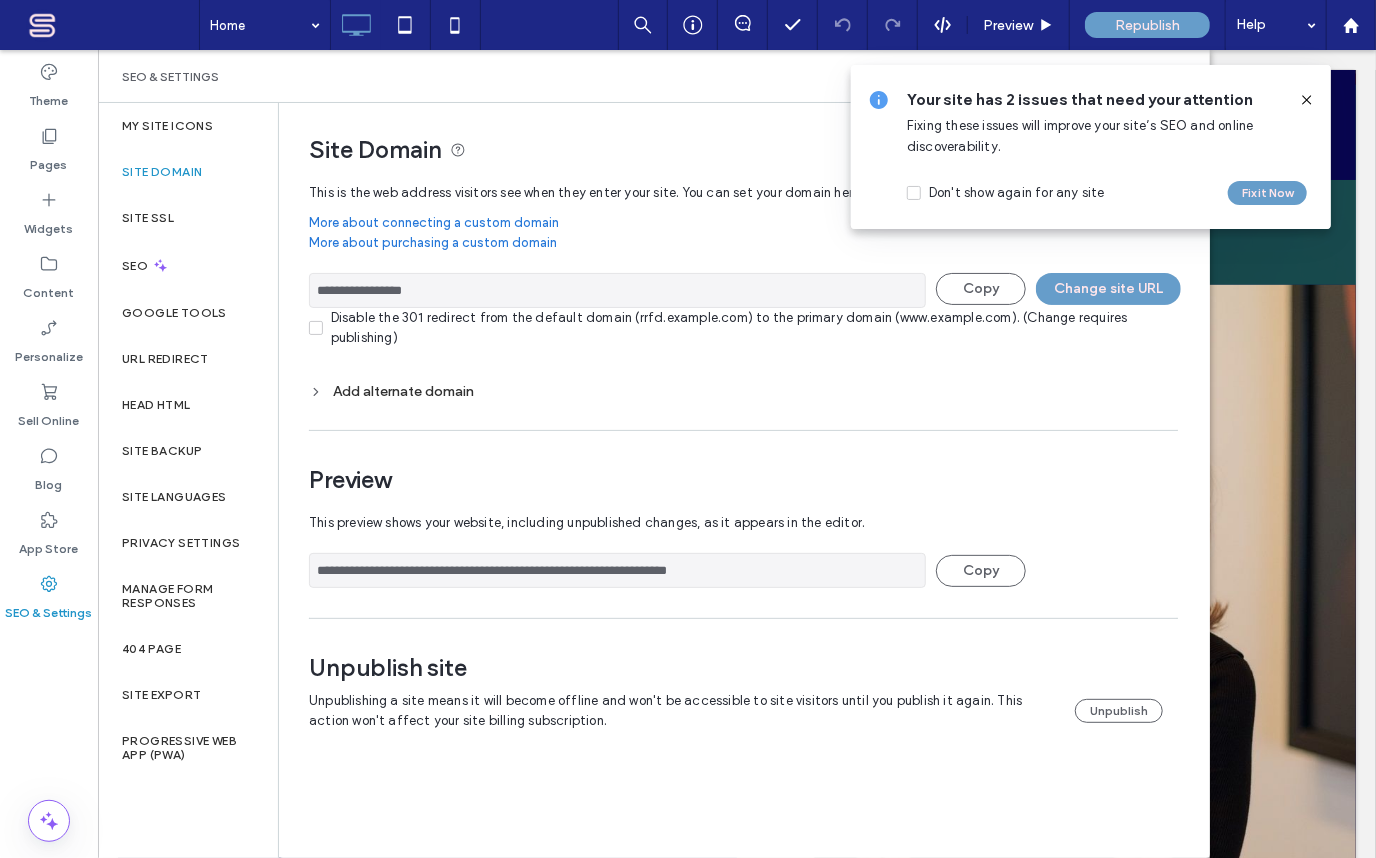 click on "**********" at bounding box center (736, 437) 